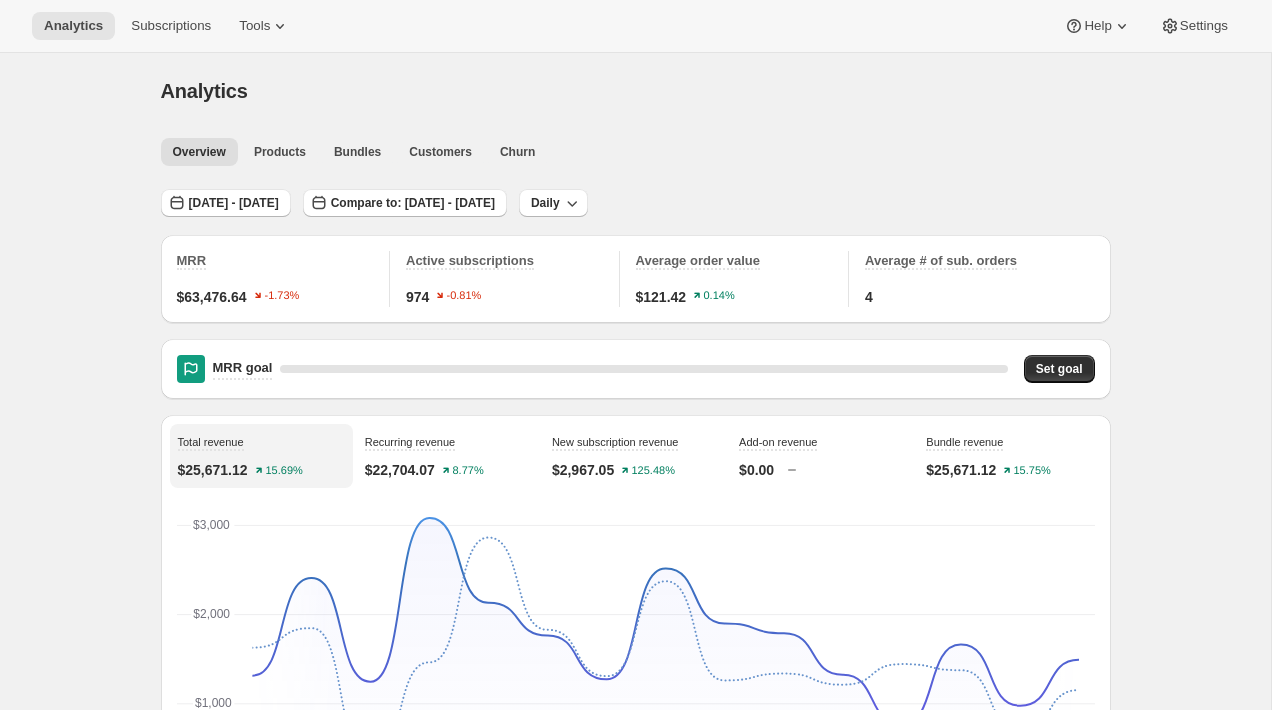scroll, scrollTop: 2852, scrollLeft: 0, axis: vertical 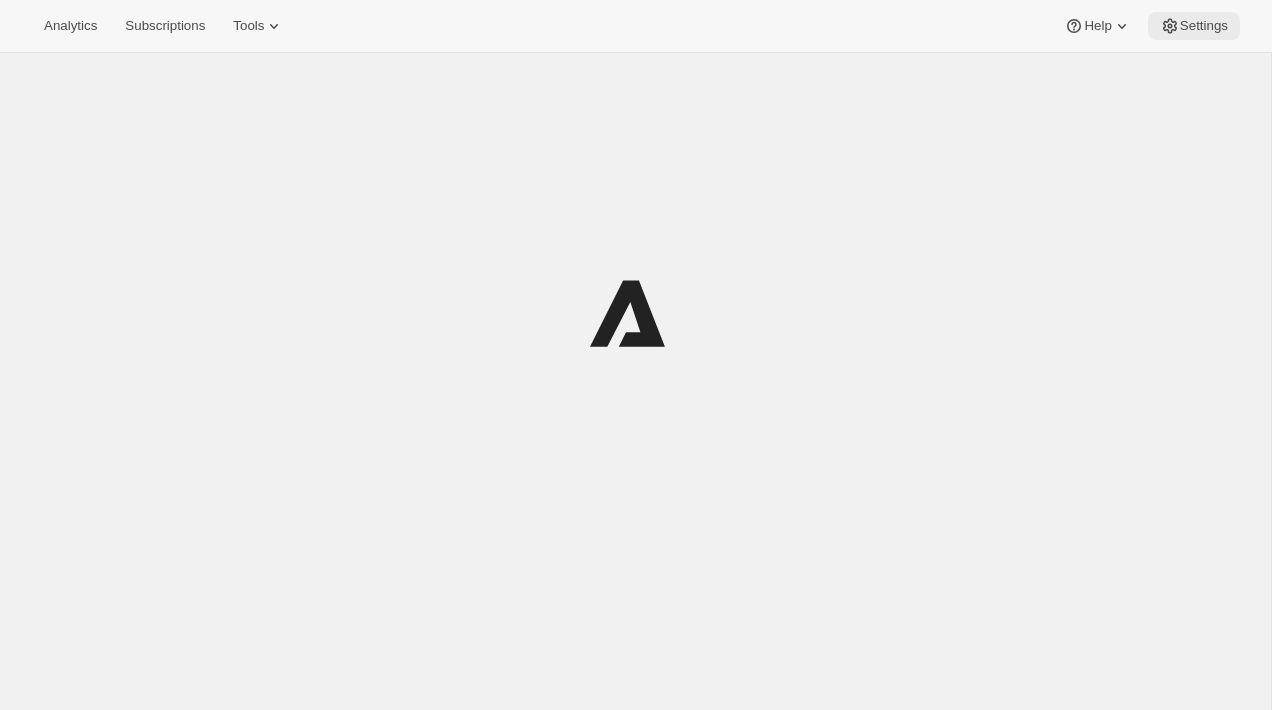 click on "Settings" at bounding box center [1194, 26] 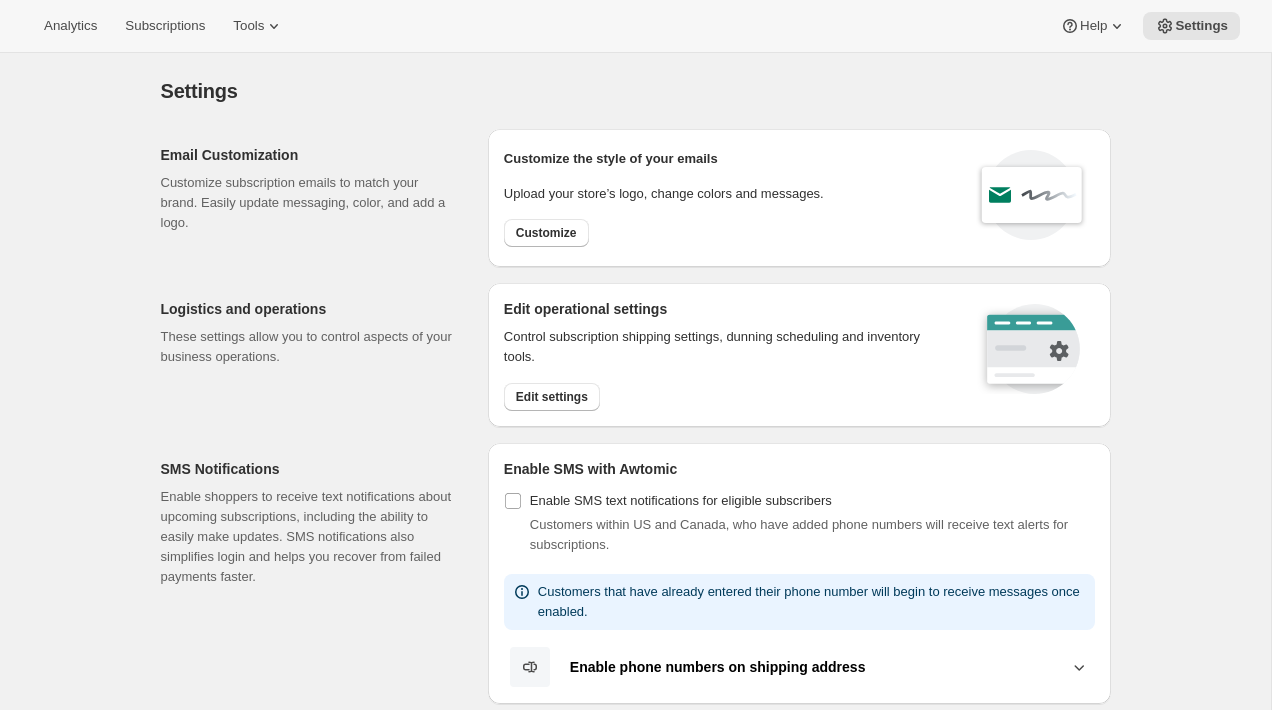 click on "Logistics and operations" at bounding box center (308, 309) 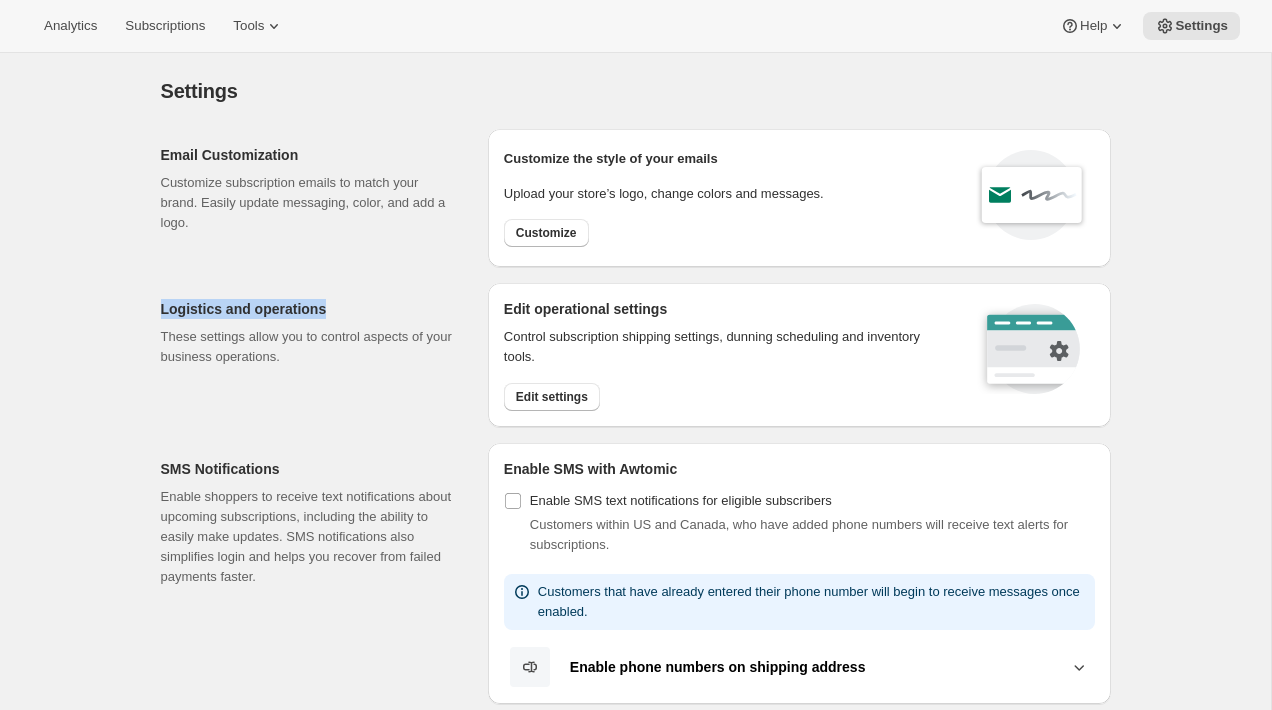 drag, startPoint x: 317, startPoint y: 307, endPoint x: 179, endPoint y: 311, distance: 138.05795 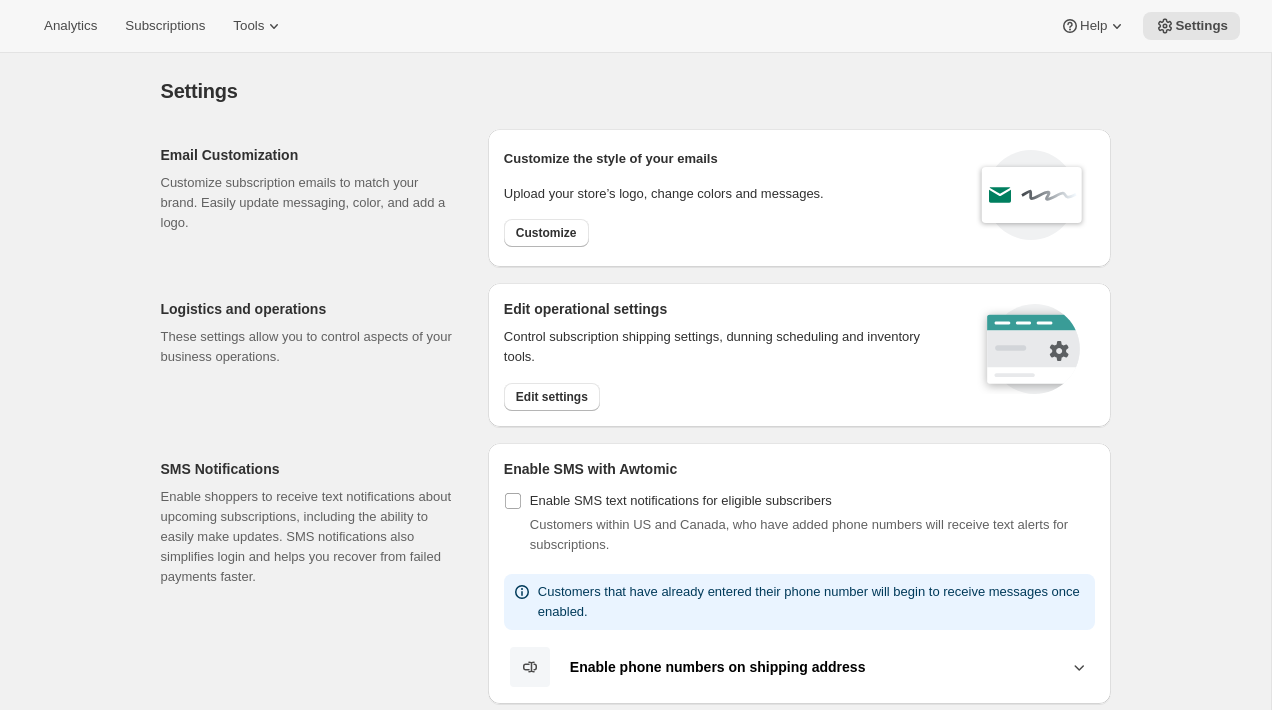 click on "Edit operational settings" at bounding box center (727, 309) 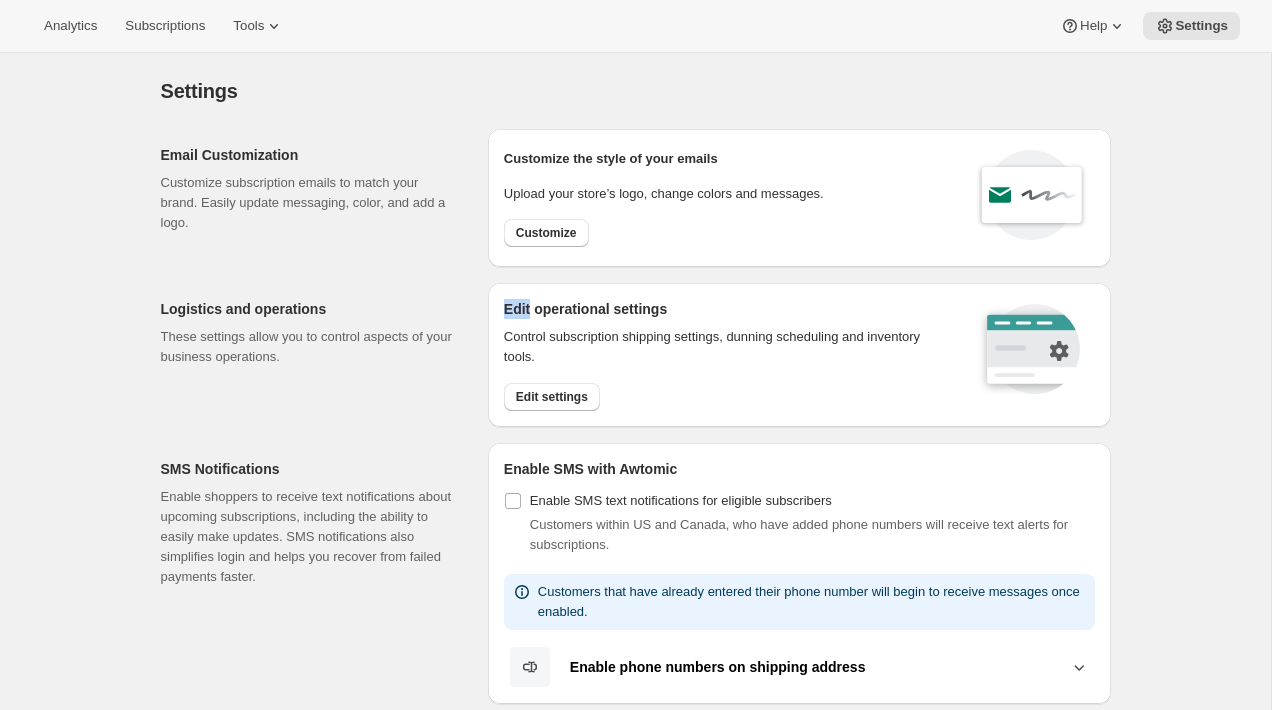 drag, startPoint x: 516, startPoint y: 310, endPoint x: 472, endPoint y: 304, distance: 44.407207 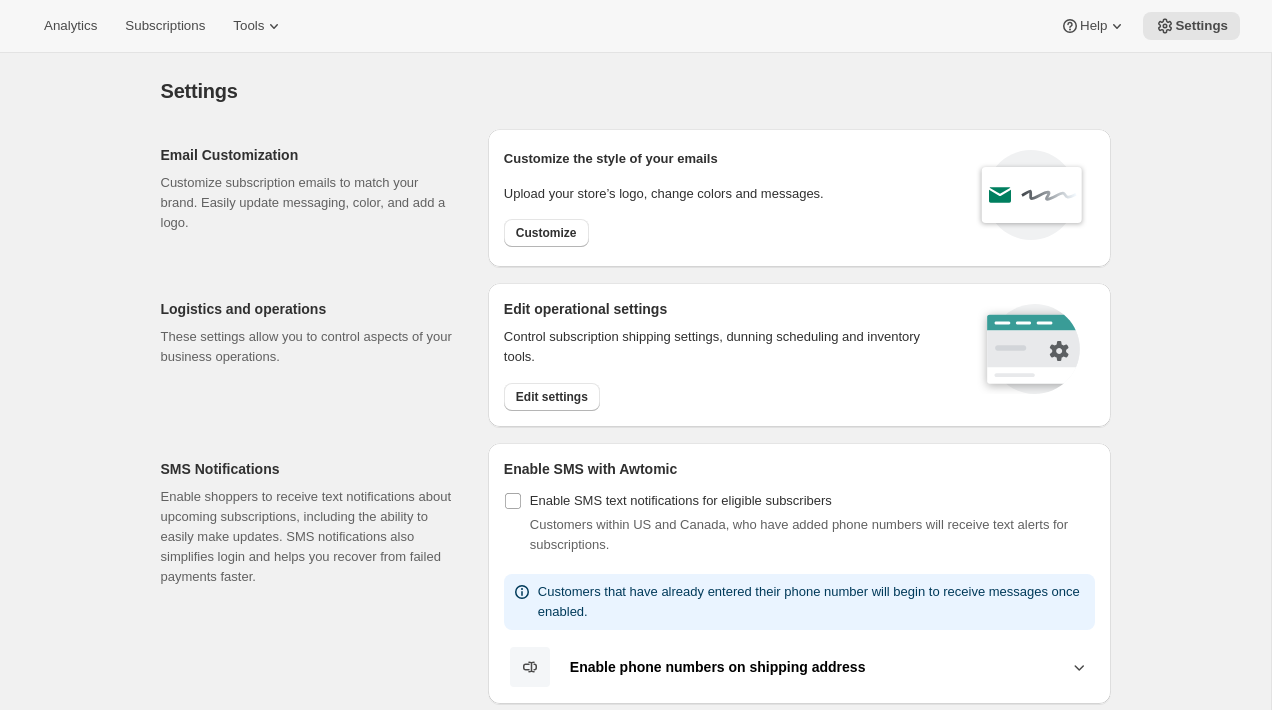click on "Edit operational settings" at bounding box center (727, 309) 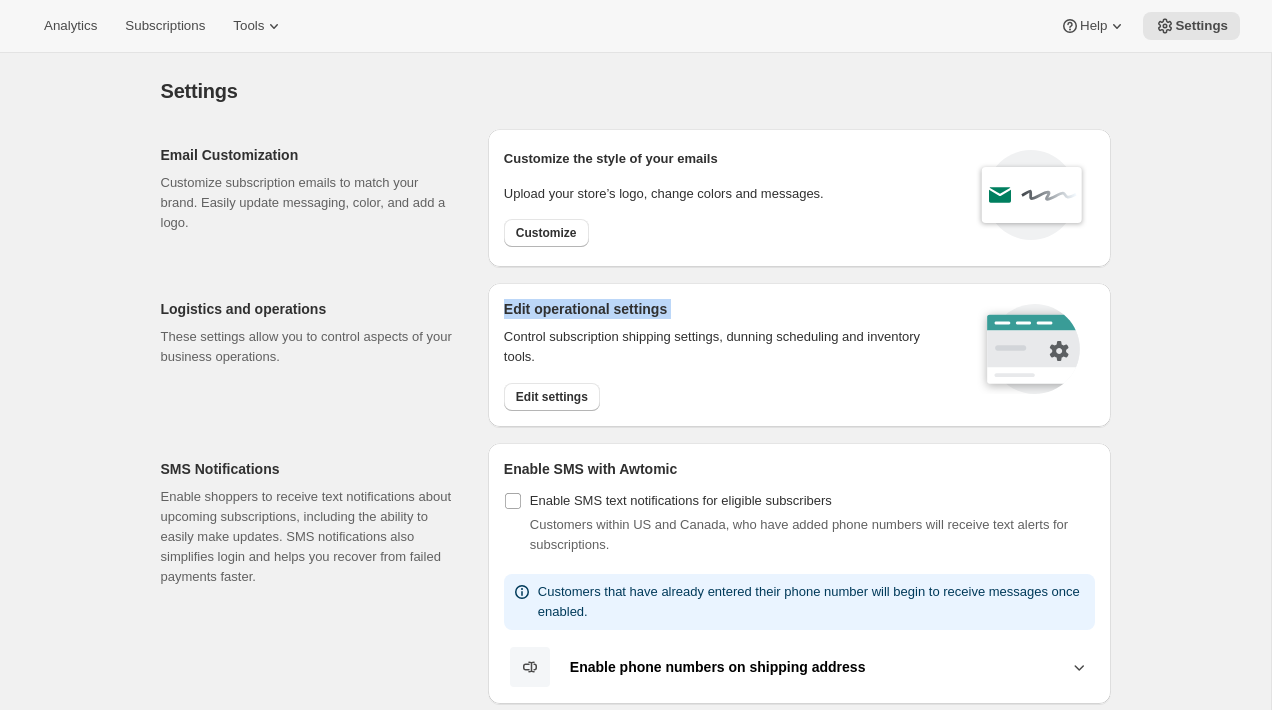 drag, startPoint x: 507, startPoint y: 303, endPoint x: 672, endPoint y: 303, distance: 165 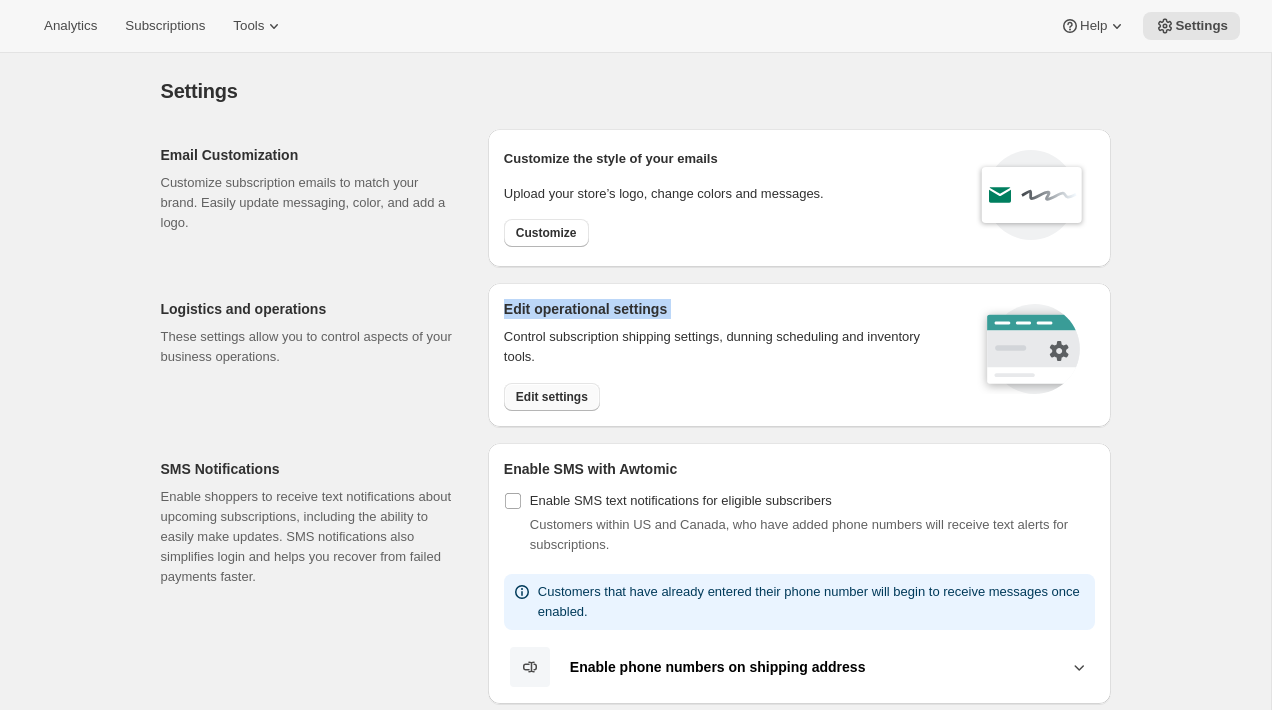 click on "Edit settings" at bounding box center [552, 397] 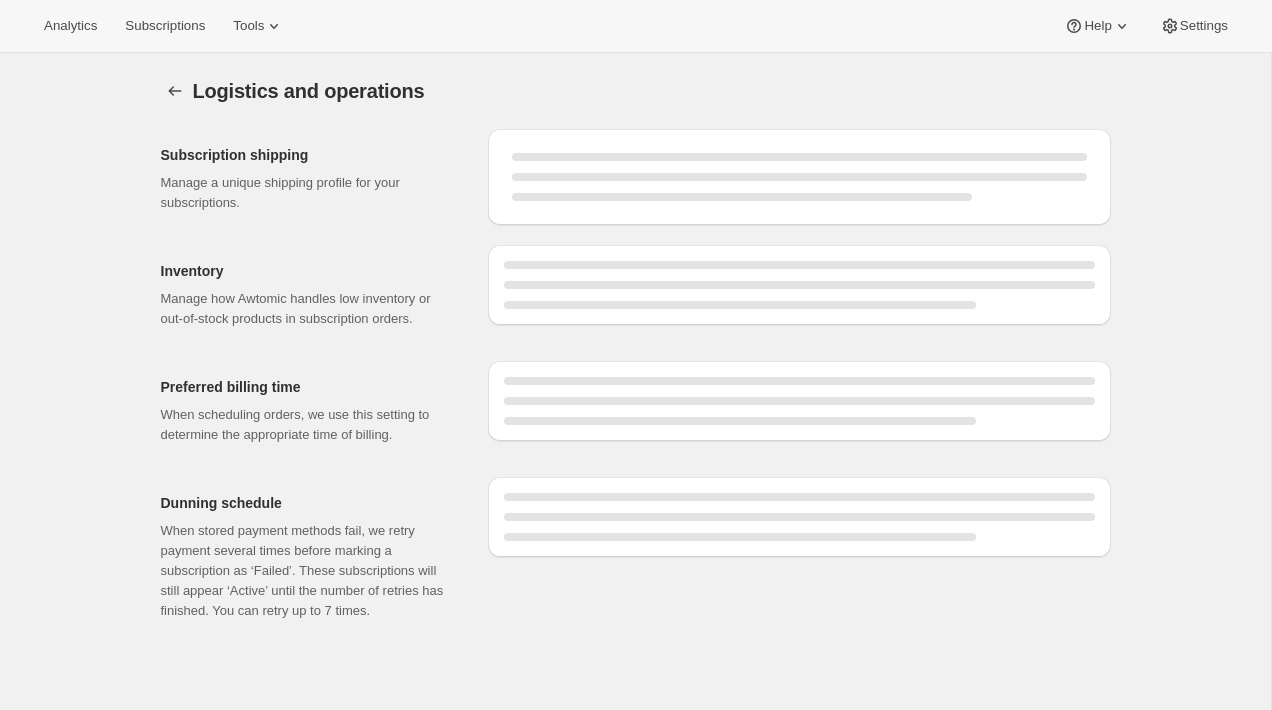 select on "DAY" 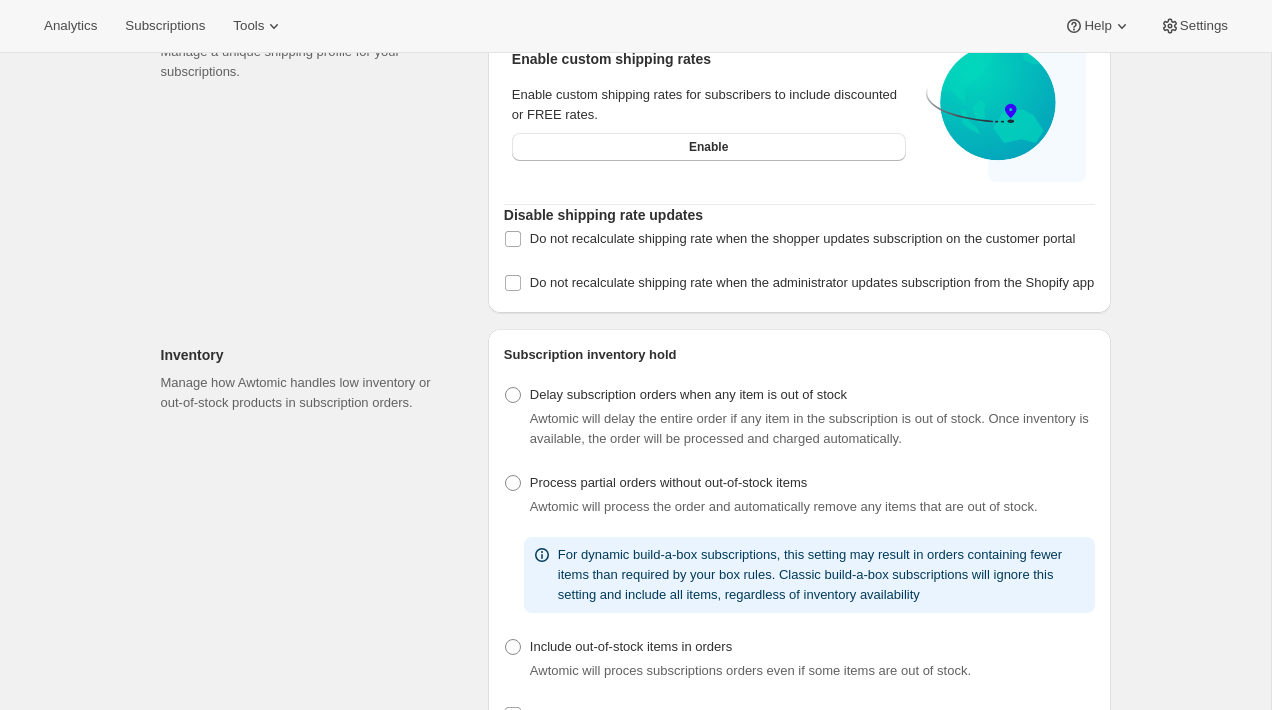 scroll, scrollTop: 137, scrollLeft: 0, axis: vertical 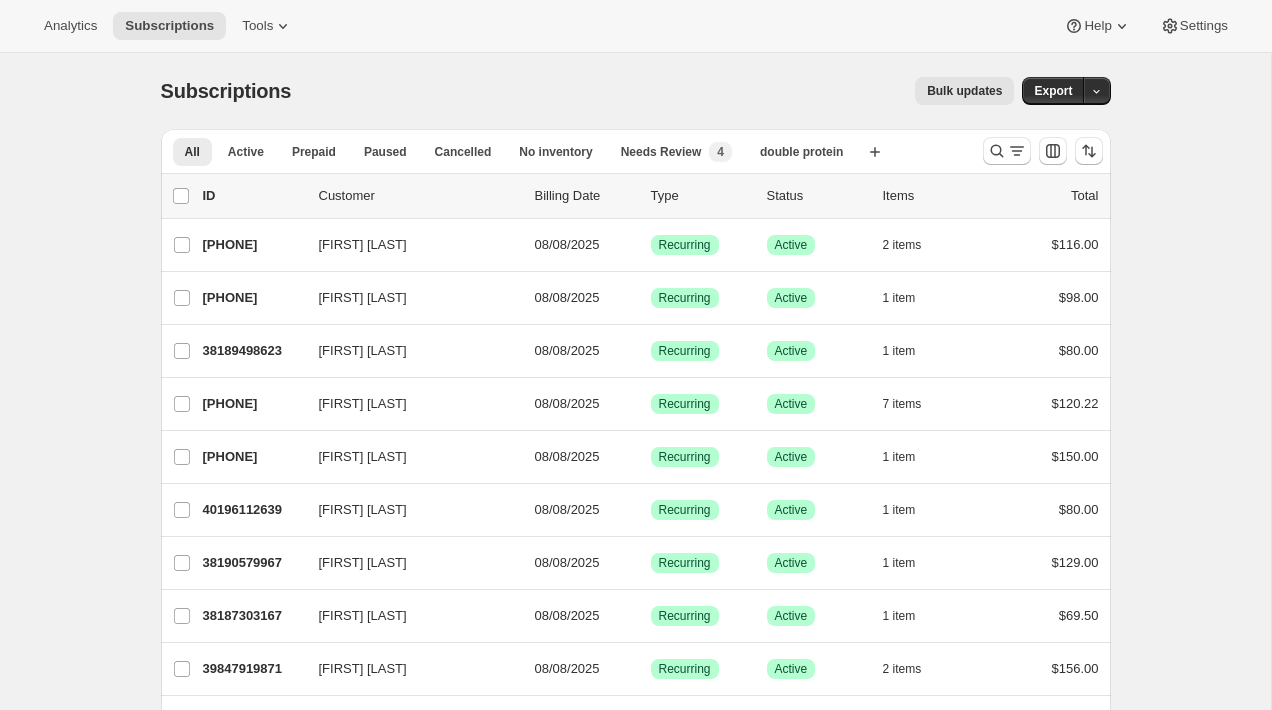 click on "Bulk updates" at bounding box center [664, 91] 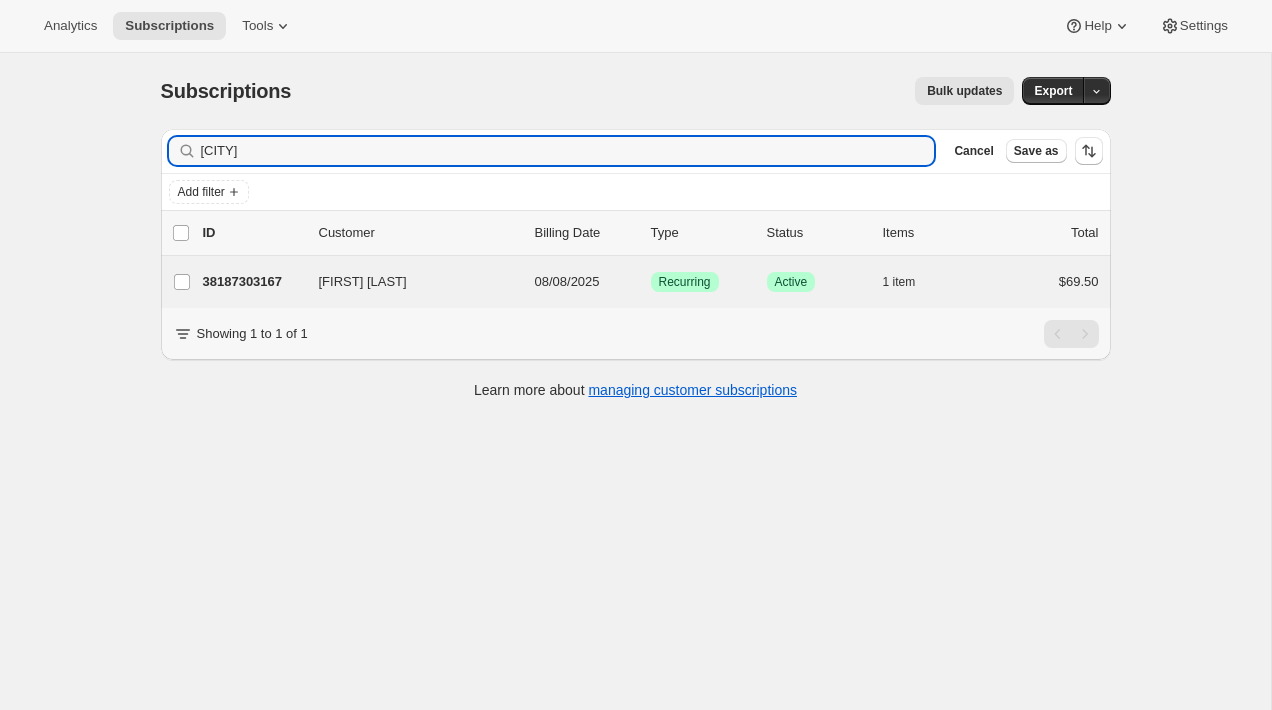 type on "[CITY]" 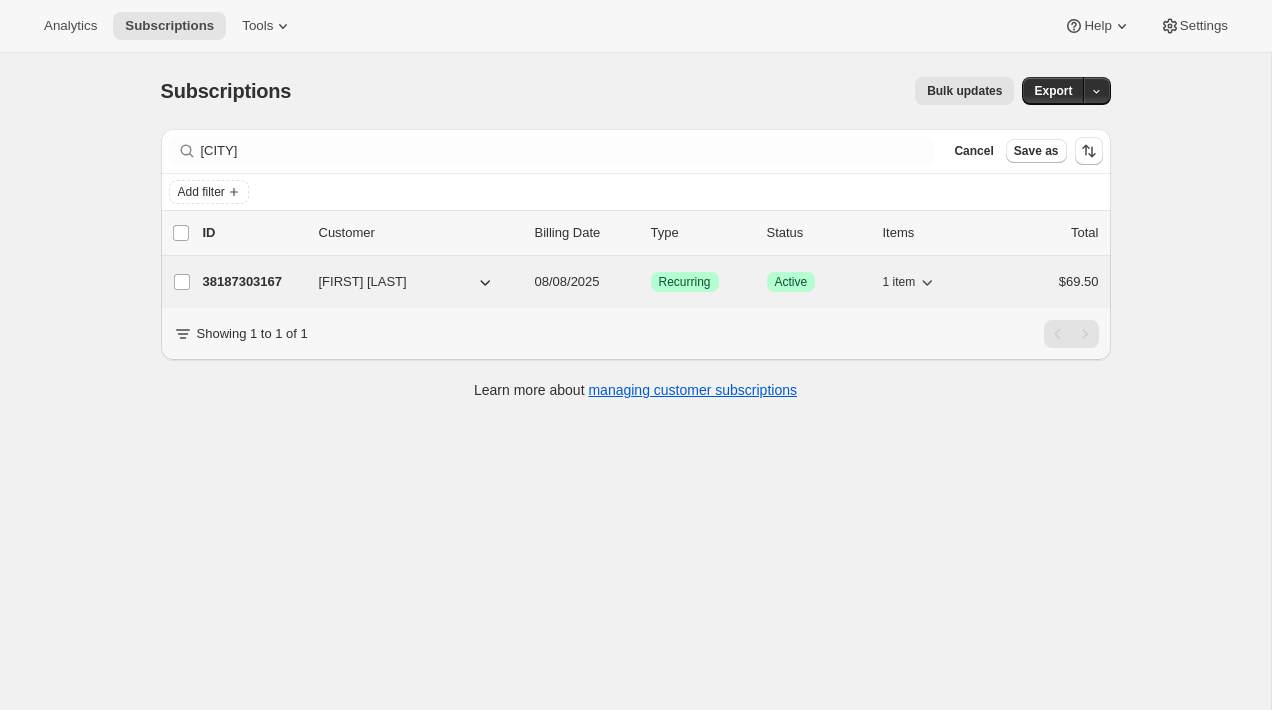 click on "38187303167" at bounding box center (253, 282) 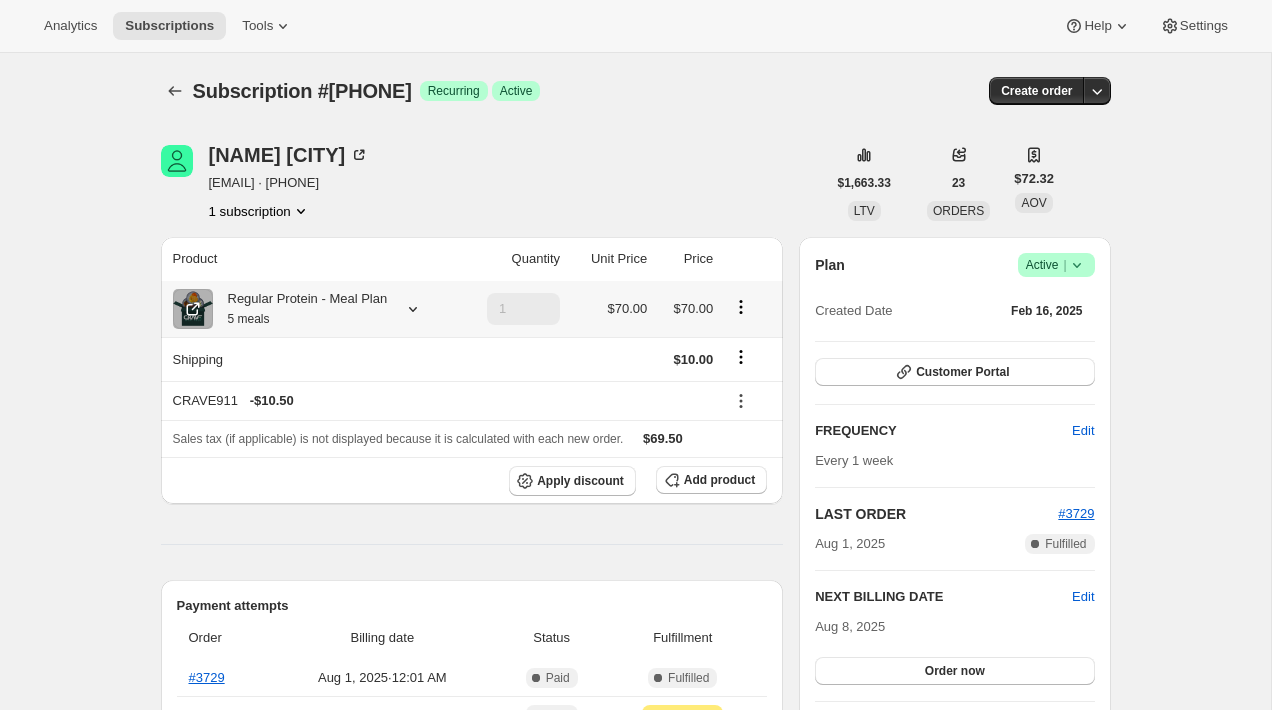 drag, startPoint x: 265, startPoint y: 303, endPoint x: 279, endPoint y: 306, distance: 14.3178215 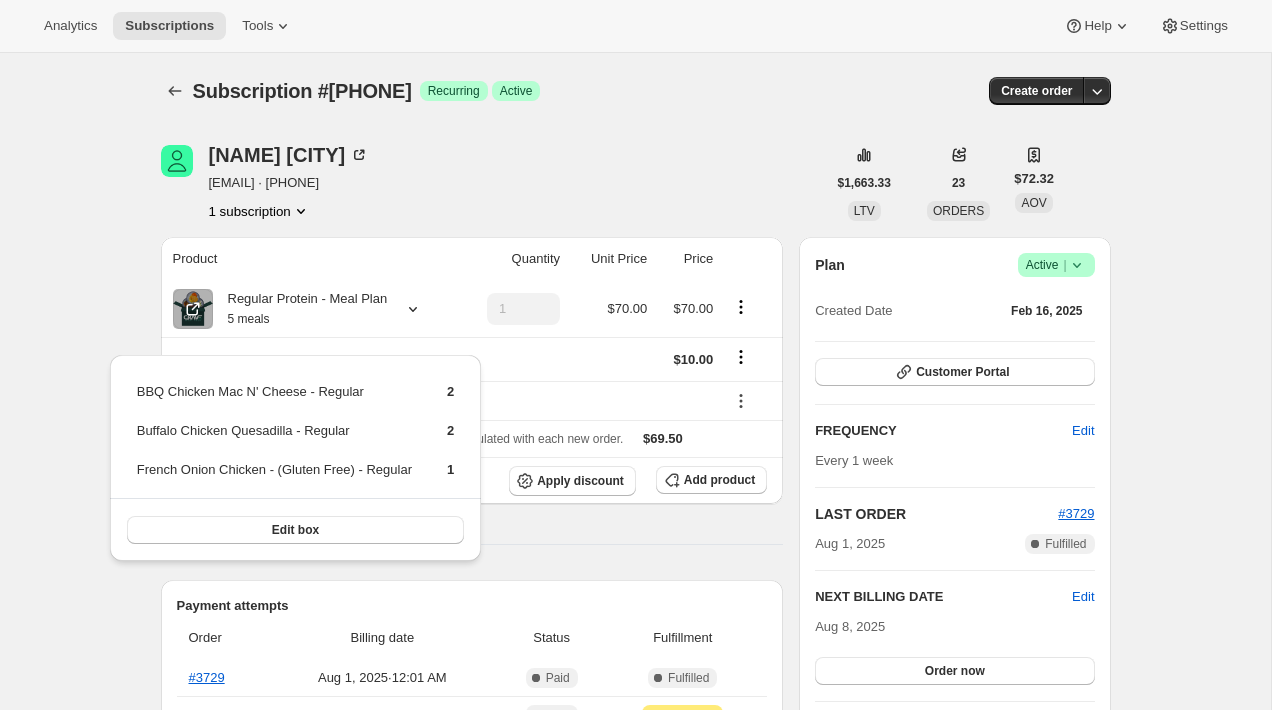 click on "Subscription #[PHONE]. This page is ready Subscription #[PHONE] Success Recurring Success Active Create order [NAME] [EMAIL] · [PHONE] 1 subscription [PRICE] LTV 23 ORDERS [PRICE] AOV Product Quantity Unit Price Price Regular Protein - Meal Plan 5 meals 1 [PRICE] [PRICE] Shipping [PRICE] CRAVE911   - [PRICE] Sales tax (if applicable) is not displayed because it is calculated with each new order.   [PRICE] Apply discount Add product Payment attempts Order Billing date Status Fulfillment #3729 Aug 1, 2025  ·  12:01 AM  Complete Paid  Complete Fulfilled #3582 Jul 25, 2025  ·  12:01 AM  Complete Paid Attention Incomplete Unfulfilled #3465 Jul 18, 2025  ·  12:01 AM  Complete Paid Attention Incomplete Unfulfilled Timeline Aug 3, 2025 Subscription reminder email sent via Awtomic email. 12:03 AM Aug 1, 2025 Order processed successfully.  View order 12:01 AM Jul 31, 2025 [NAME] updated box contents via Customer Portal 03:47 PM New box selection Previous box selection 12:03 AM" at bounding box center (635, 843) 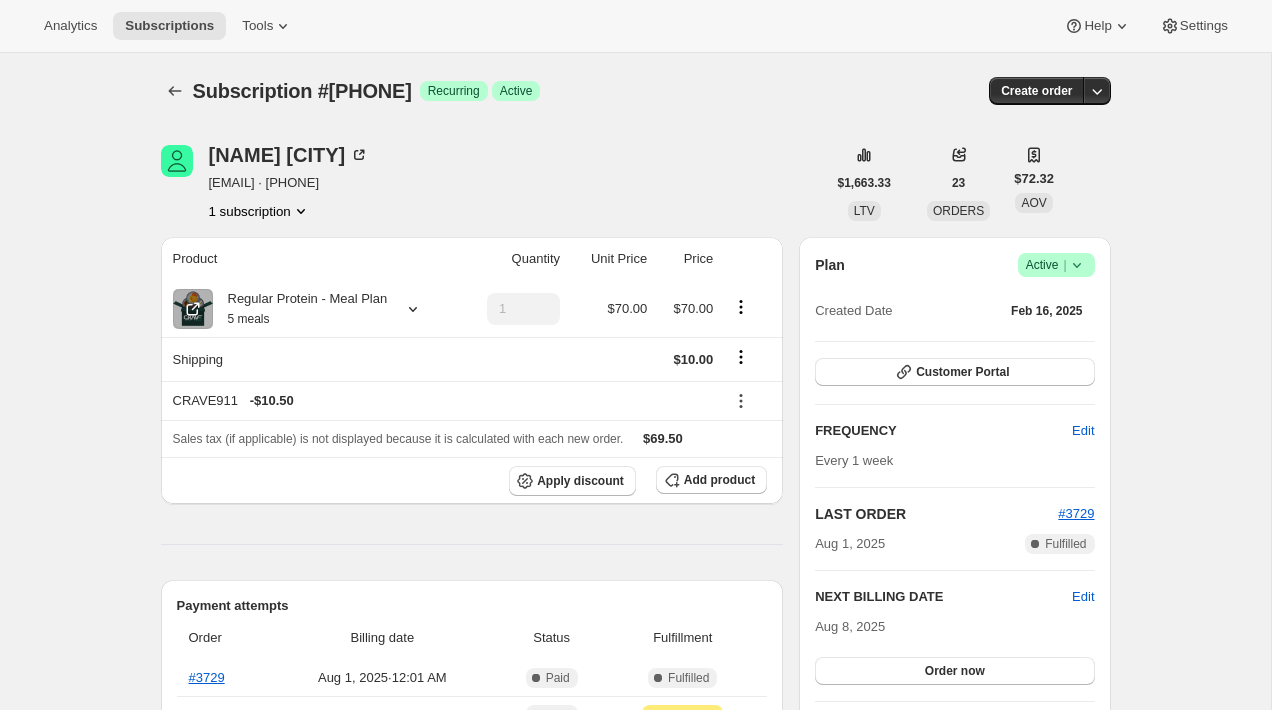 click on "Subscription #38187303167. This page is ready Subscription #38187303167 Success Recurring Success Active Create order Brandi   Slota tahitisurf22@aol.com · +16092908665 1 subscription $1,663.33 LTV 23 ORDERS $72.32 AOV Product Quantity Unit Price Price Regular Protein - Meal Plan 5 meals 1 $70.00 $70.00 Shipping $10.00 CRAVE911   - $10.50 Sales tax (if applicable) is not displayed because it is calculated with each new order.   $69.50 Apply discount Add product Payment attempts Order Billing date Status Fulfillment #3729 Aug 1, 2025  ·  12:01 AM  Complete Paid  Complete Fulfilled #3582 Jul 25, 2025  ·  12:01 AM  Complete Paid Attention Incomplete Unfulfilled #3465 Jul 18, 2025  ·  12:01 AM  Complete Paid Attention Incomplete Unfulfilled Timeline Aug 3, 2025 Subscription reminder email sent via Awtomic email. 12:03 AM Aug 1, 2025 Order processed successfully.  View order 12:01 AM Jul 31, 2025 Brandi Slota updated box contents via Customer Portal 03:47 PM New box selection Previous box selection 12:03 AM" at bounding box center (636, 843) 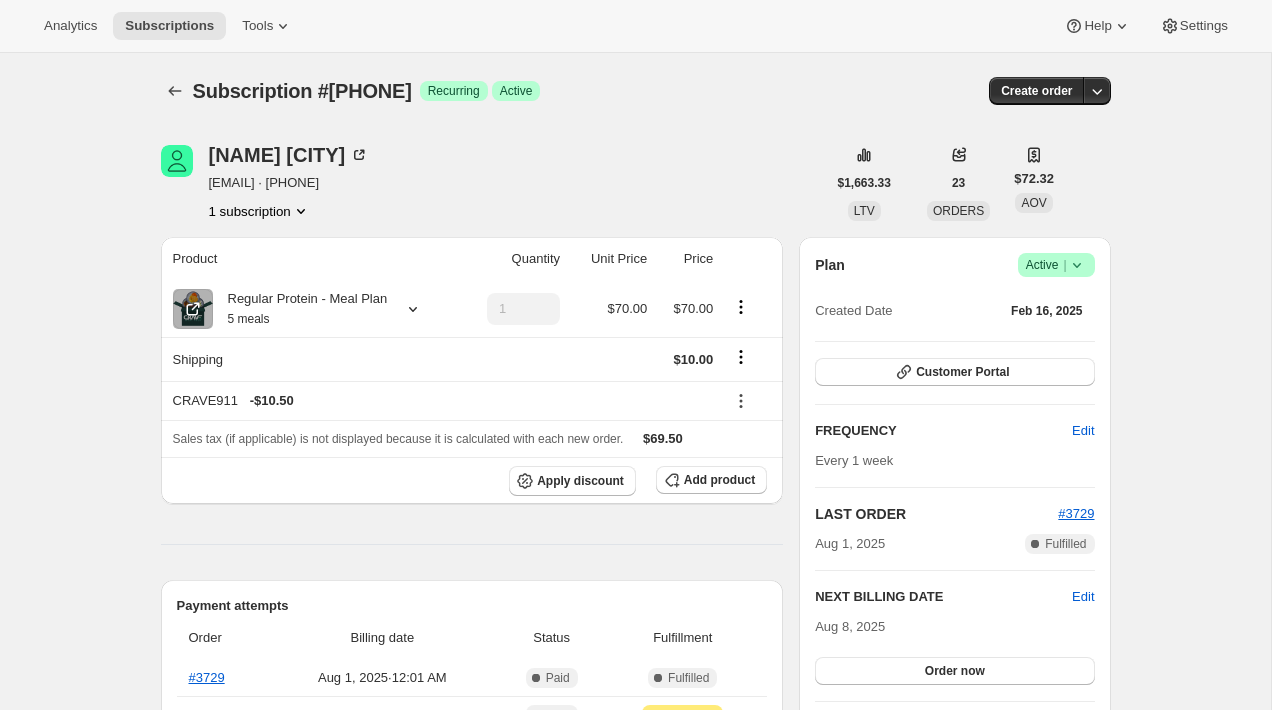 click on "Subscription #38187303167. This page is ready Subscription #38187303167 Success Recurring Success Active Create order Brandi   Slota tahitisurf22@aol.com · +16092908665 1 subscription $1,663.33 LTV 23 ORDERS $72.32 AOV Product Quantity Unit Price Price Regular Protein - Meal Plan 5 meals 1 $70.00 $70.00 Shipping $10.00 CRAVE911   - $10.50 Sales tax (if applicable) is not displayed because it is calculated with each new order.   $69.50 Apply discount Add product Payment attempts Order Billing date Status Fulfillment #3729 Aug 1, 2025  ·  12:01 AM  Complete Paid  Complete Fulfilled #3582 Jul 25, 2025  ·  12:01 AM  Complete Paid Attention Incomplete Unfulfilled #3465 Jul 18, 2025  ·  12:01 AM  Complete Paid Attention Incomplete Unfulfilled Timeline Aug 3, 2025 Subscription reminder email sent via Awtomic email. 12:03 AM Aug 1, 2025 Order processed successfully.  View order 12:01 AM Jul 31, 2025 Brandi Slota updated box contents via Customer Portal 03:47 PM New box selection Previous box selection 12:03 AM" at bounding box center [635, 843] 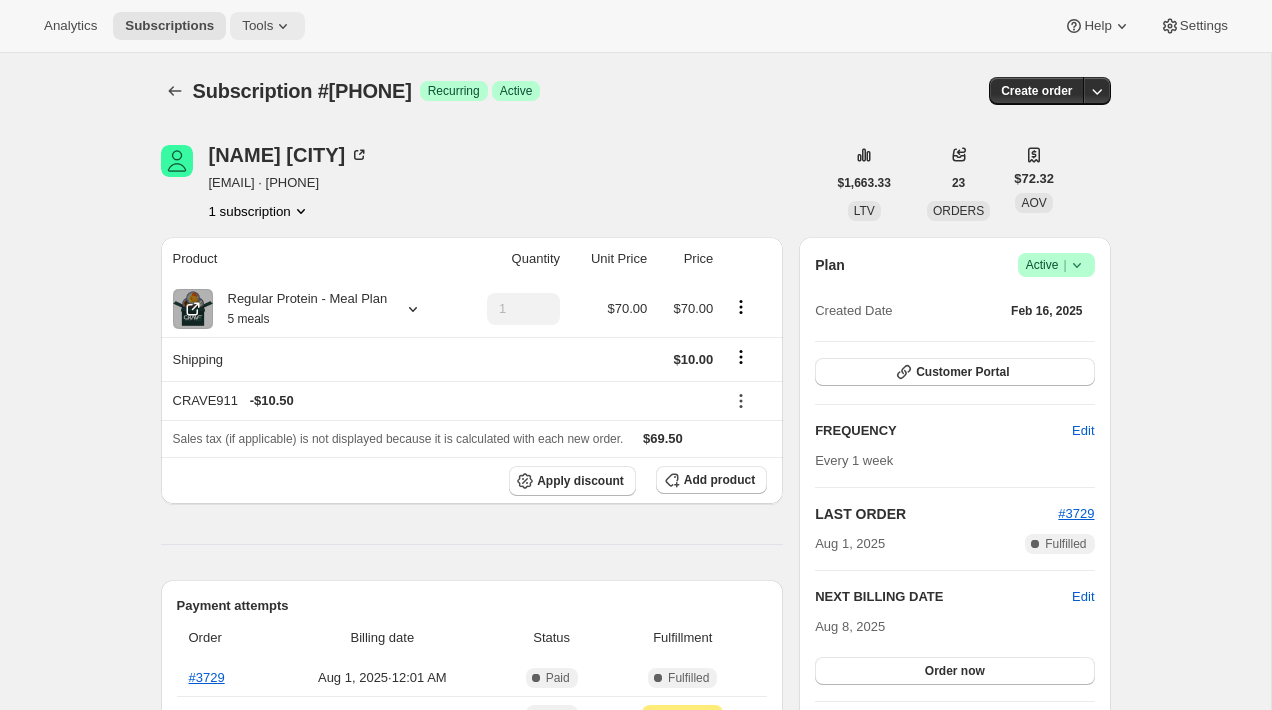click on "Tools" at bounding box center (257, 26) 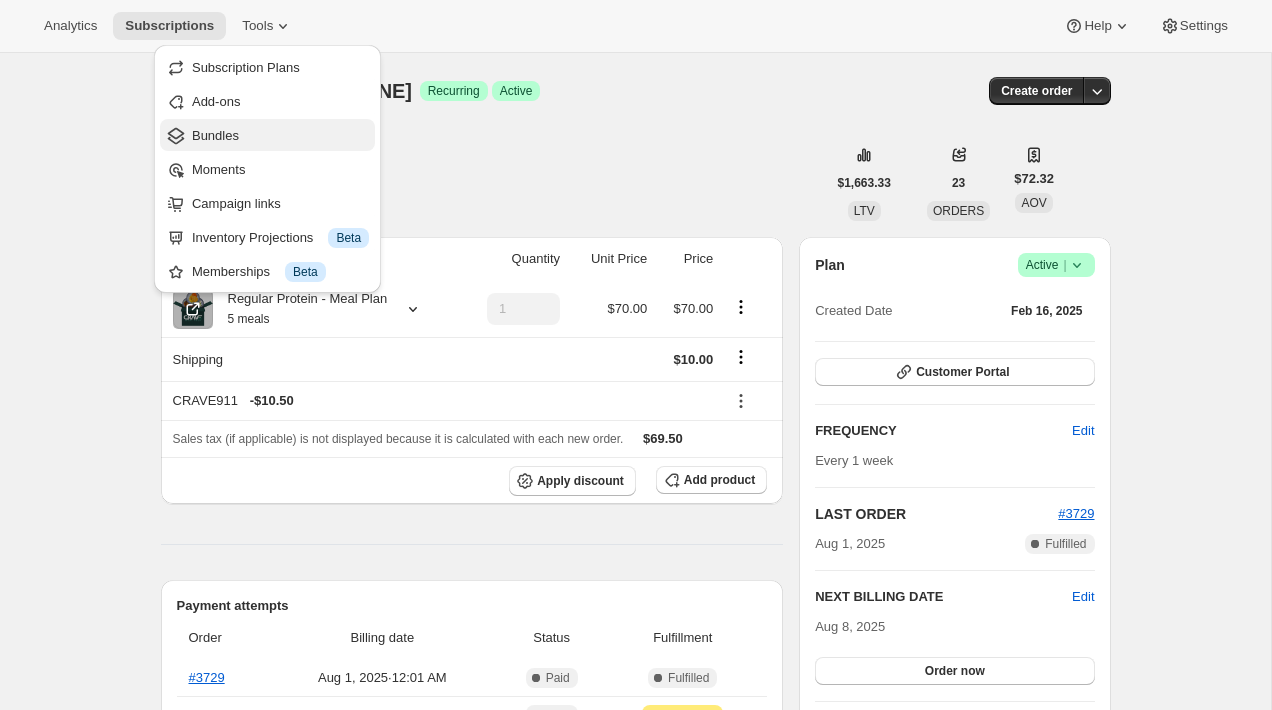 click on "Bundles" at bounding box center (280, 136) 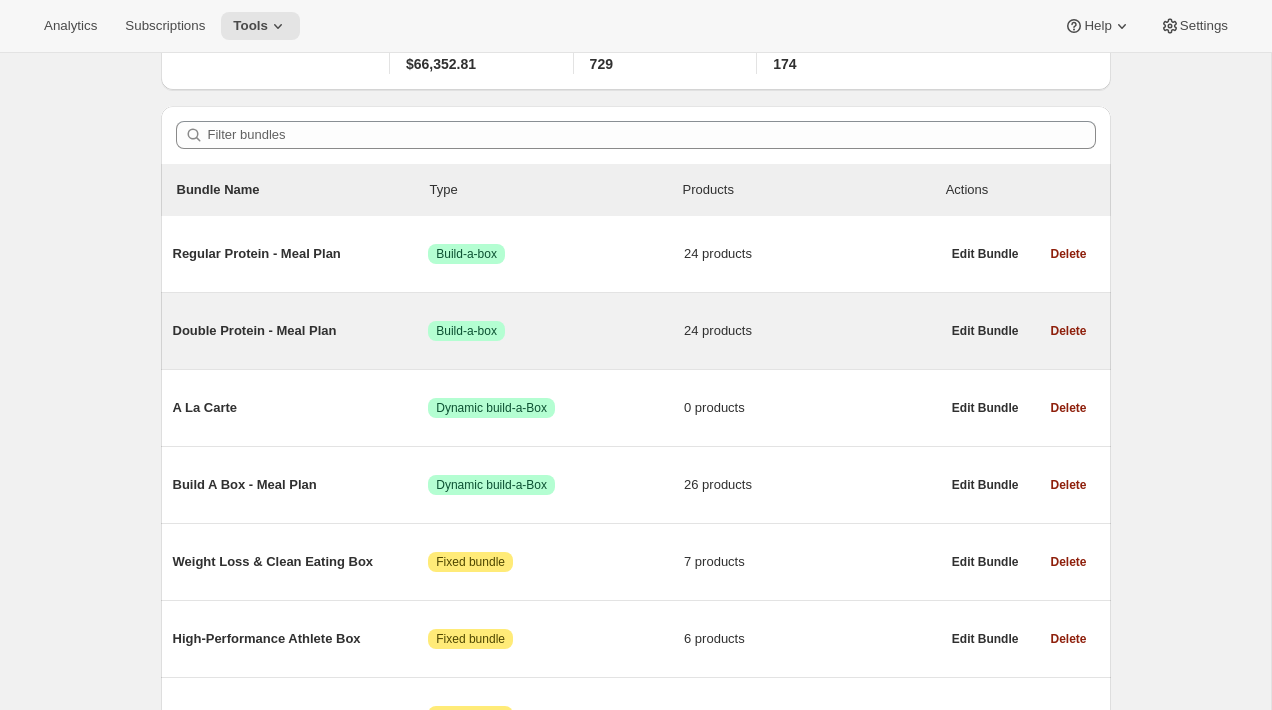 scroll, scrollTop: 117, scrollLeft: 0, axis: vertical 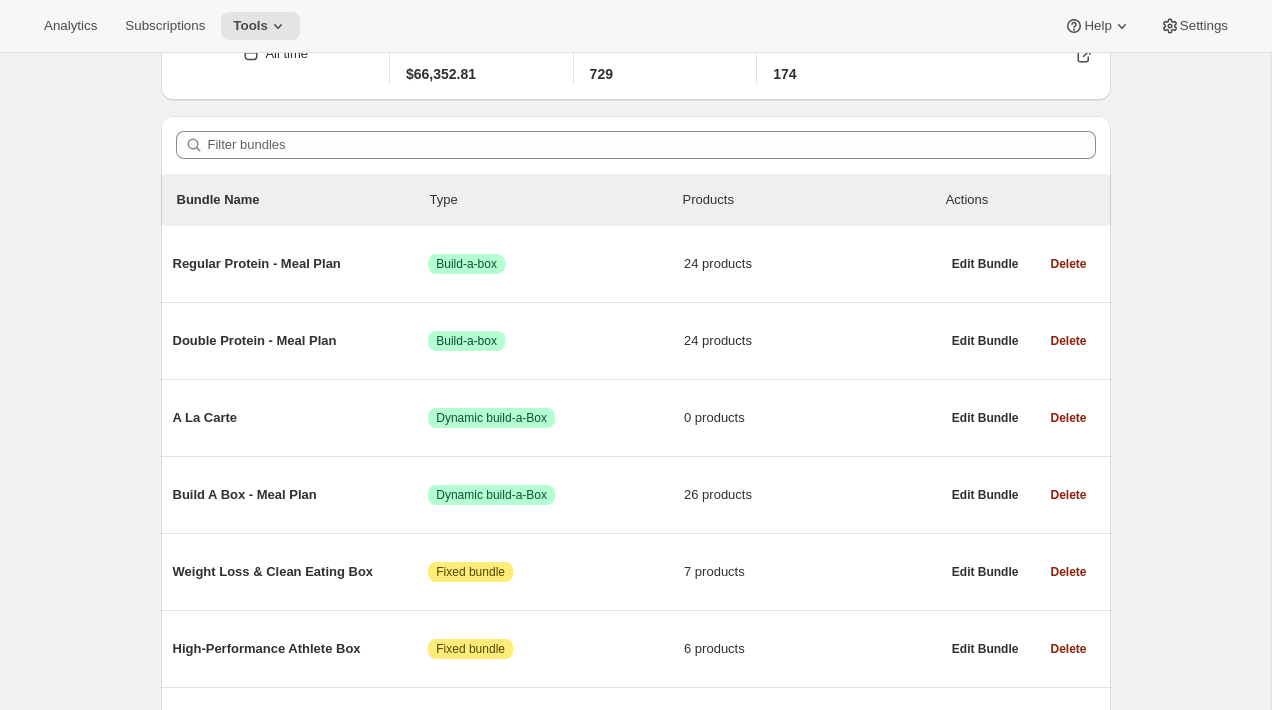 click on "Bundles. This page is ready Bundles Create All time Revenue $66,352.81 Orders 729 Active subscriptions 174 Filter bundles Bundle Name Type Products Actions Regular Protein - Meal Plan Success Build-a-box 24 products Edit Bundle Delete Double Protein - Meal Plan Success Build-a-box 24 products Edit Bundle Delete A La Carte Success Dynamic build-a-Box 0 products Edit Bundle Delete Build A Box - Meal Plan Success Dynamic build-a-Box 26 products Edit Bundle Delete Weight Loss & Clean Eating Box Attention Fixed bundle 7 products Edit Bundle Delete High-Performance Athlete Box Attention Fixed bundle 6 products Edit Bundle Delete Gluten-Free Box Attention Fixed bundle 6 products Edit Bundle Delete Learn more about   Creating and Managing Bundles" at bounding box center [635, 388] 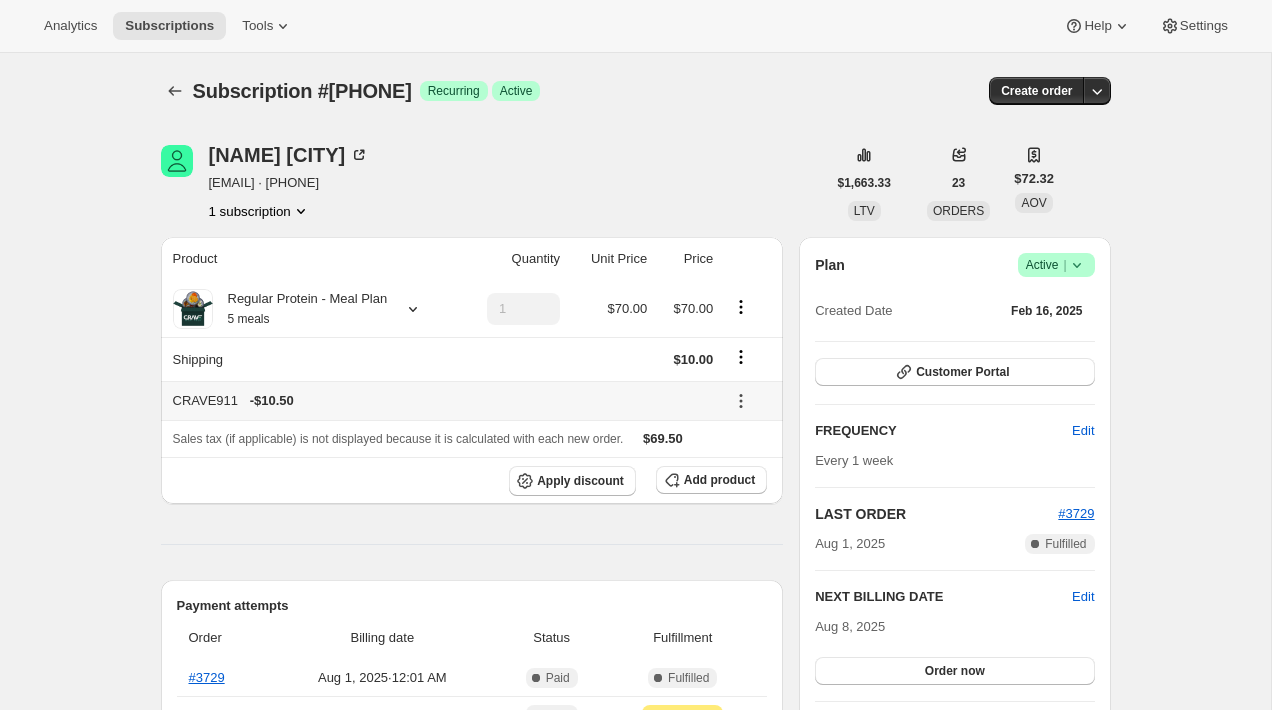 scroll, scrollTop: 112, scrollLeft: 0, axis: vertical 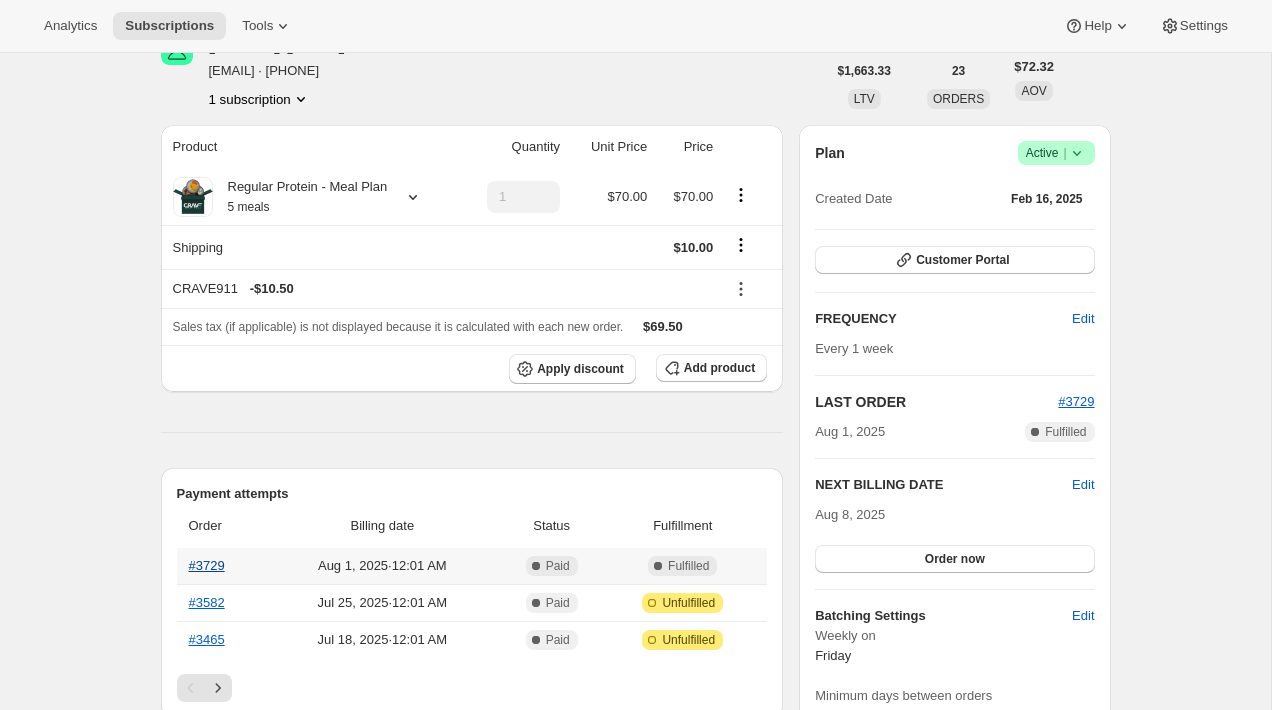 click on "#3729" at bounding box center (221, 566) 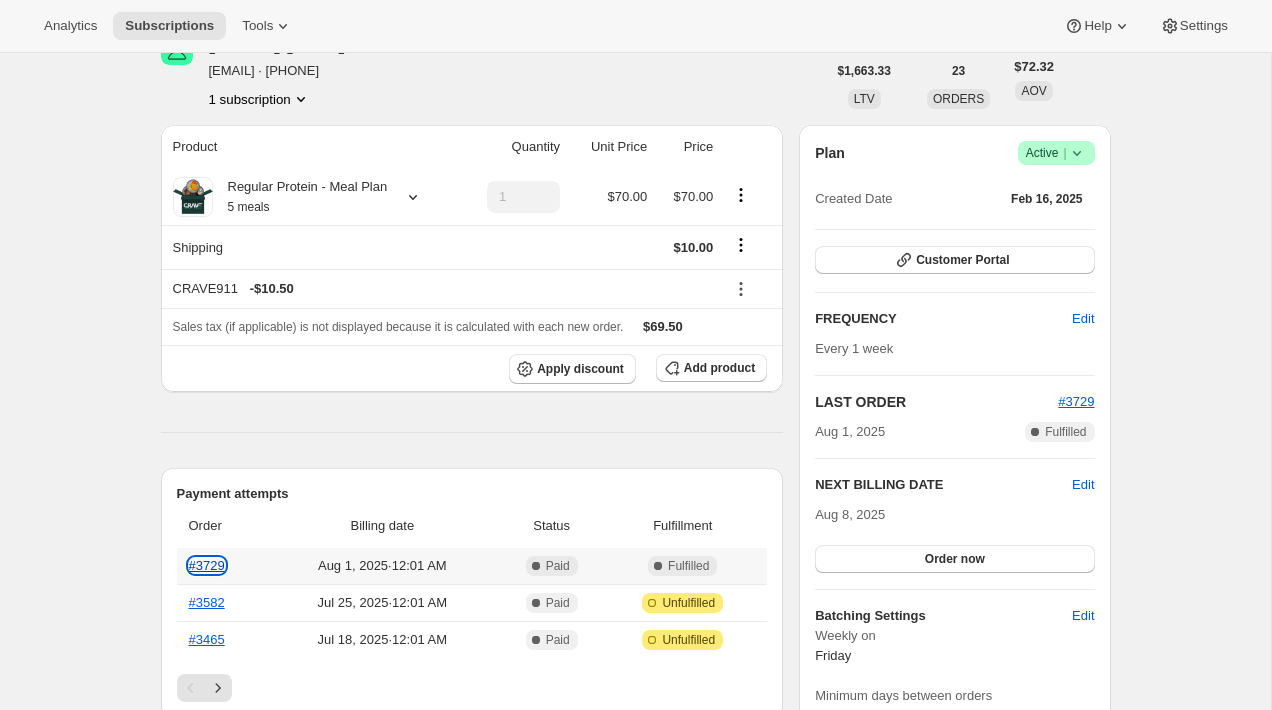 click on "#3729" at bounding box center (207, 565) 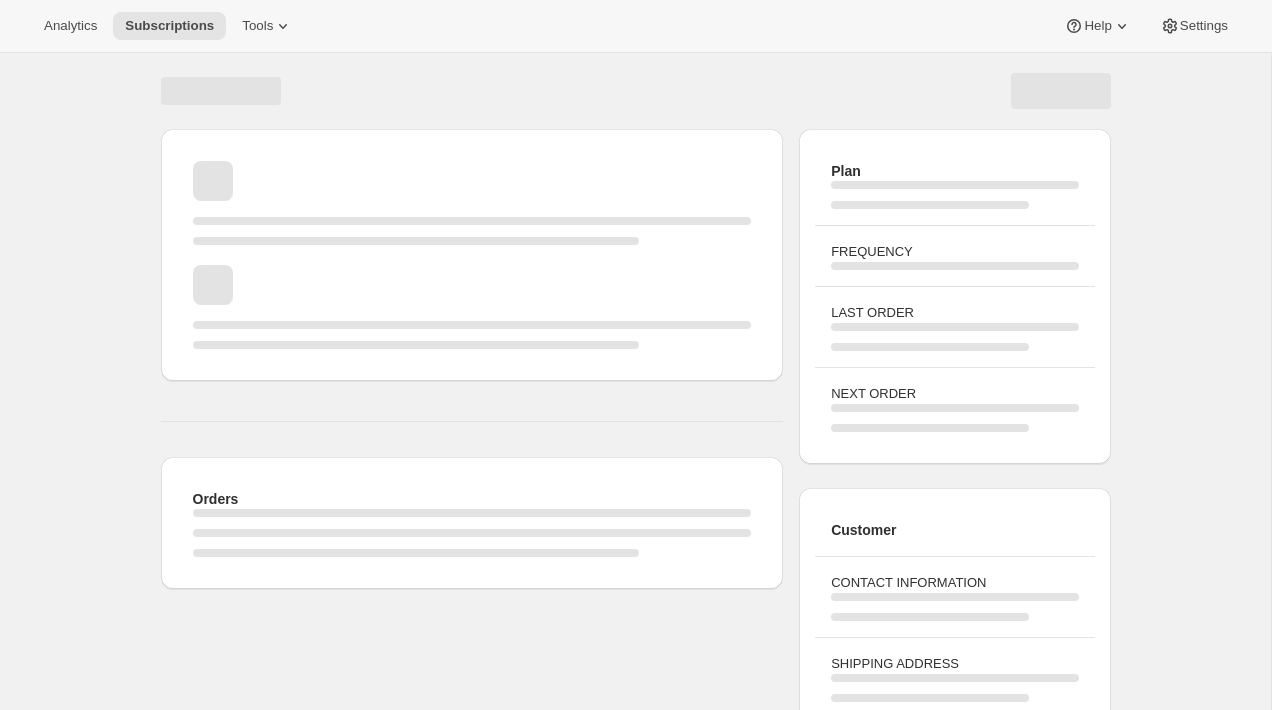 scroll, scrollTop: 0, scrollLeft: 0, axis: both 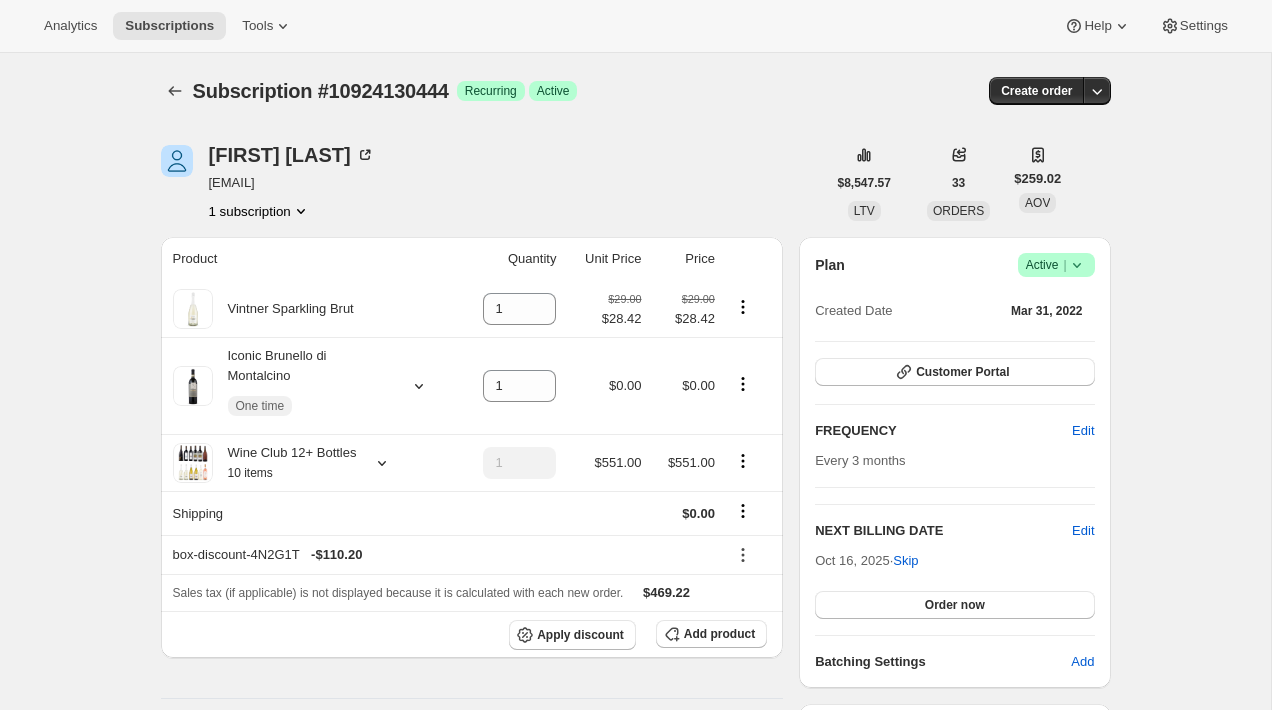 click on "Subscription #10924130444. This page is ready Subscription #10924130444 Success Recurring Success Active Create order" at bounding box center [636, 91] 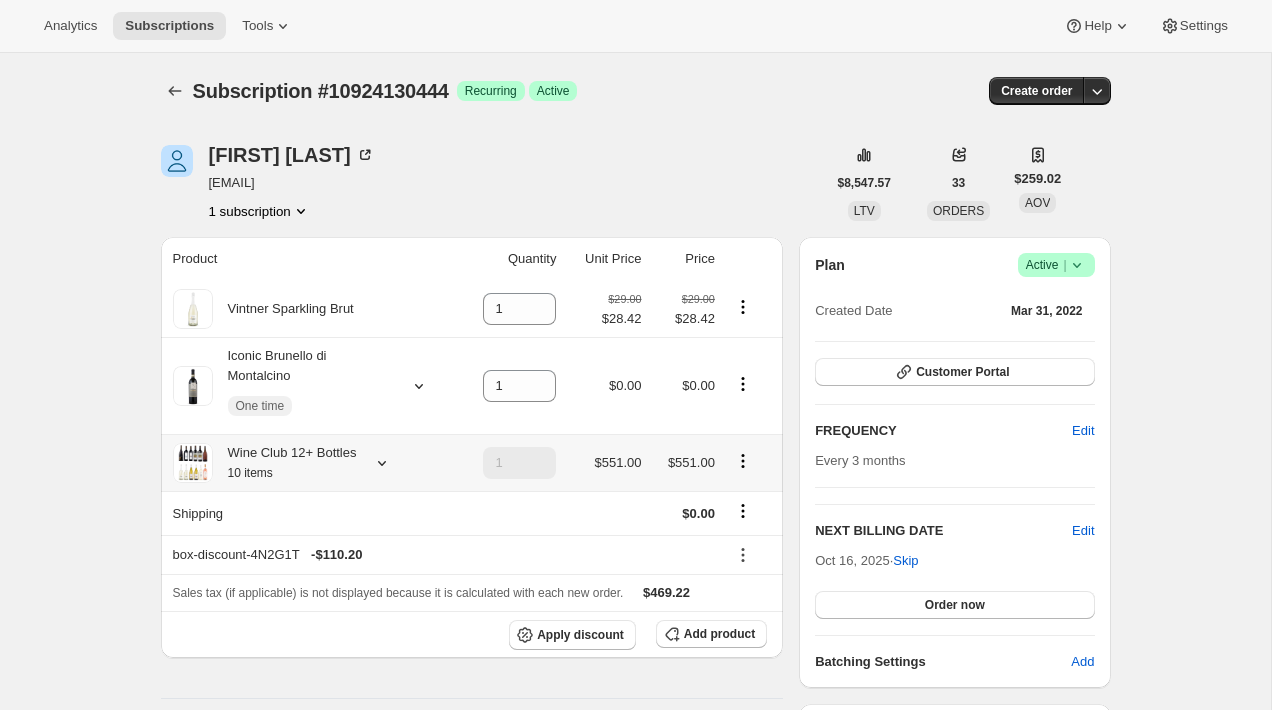 click at bounding box center [378, 463] 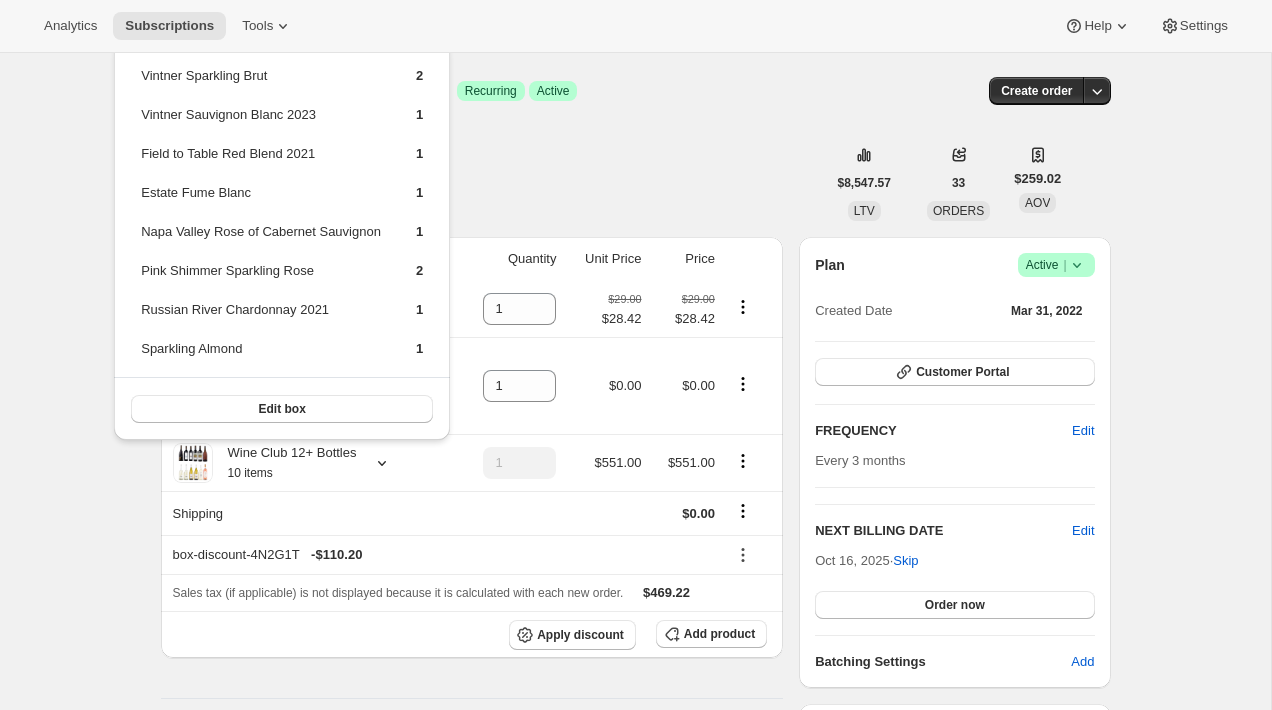 click on "Subscription #10924130444. This page is ready Subscription #10924130444 Success Recurring Success Active Create order Sarah   Glynn sarahkay191@gmail.com 1 subscription $8,547.57 LTV 33 ORDERS $259.02 AOV Product Quantity Unit Price Price Vintner Sparkling Brut 1 $29.00 $28.42 $29.00 $28.42 Iconic Brunello di Montalcino One time 1 $0.00 $0.00 Wine Club 12+ Bottles 10 items 1 $551.00 $551.00 Shipping $0.00 box-discount-4N2G1T   - $110.20 Sales tax (if applicable) is not displayed because it is calculated with each new order.   $469.22 Apply discount Add product Payment attempts Order Billing date Status Fulfillment Timeline Aug 4, 2025 Vadim Sakhno added 1 Vintner Sparkling Brut via Admin.  09:12 AM Vadim Sakhno updated box size from 14 to 12 via Admin 09:11 AM New box selection 4 - Vintner Sparkling Brut 1 - Vintner Sauvignon Blanc 2023 1 - Field to Table Red Blend 2021 1 - Estate Fume Blanc 1 - Napa Valley Rose of Cabernet Sauvignon 2 - Pink Shimmer Sparkling Rose 1 - Russian River Chardonnay 2021 09:10 AM" at bounding box center (635, 1280) 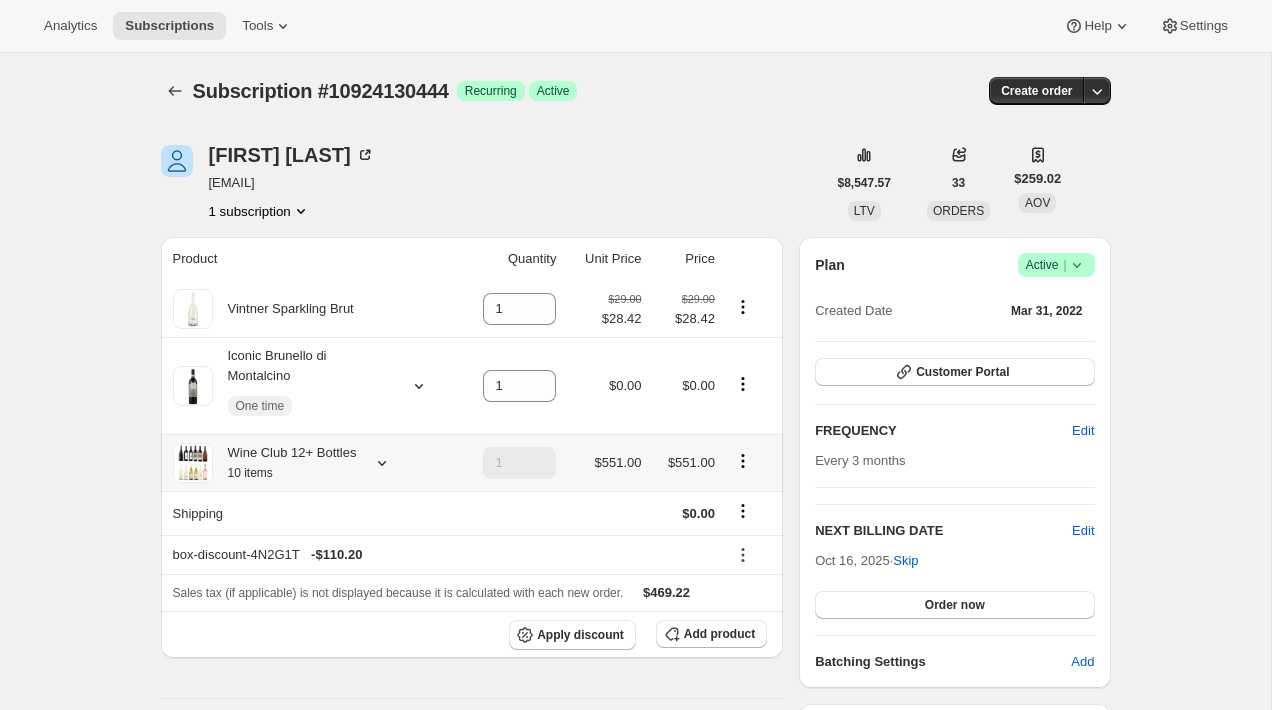 click on "Wine Club 12+ Bottles 10 items" at bounding box center [285, 463] 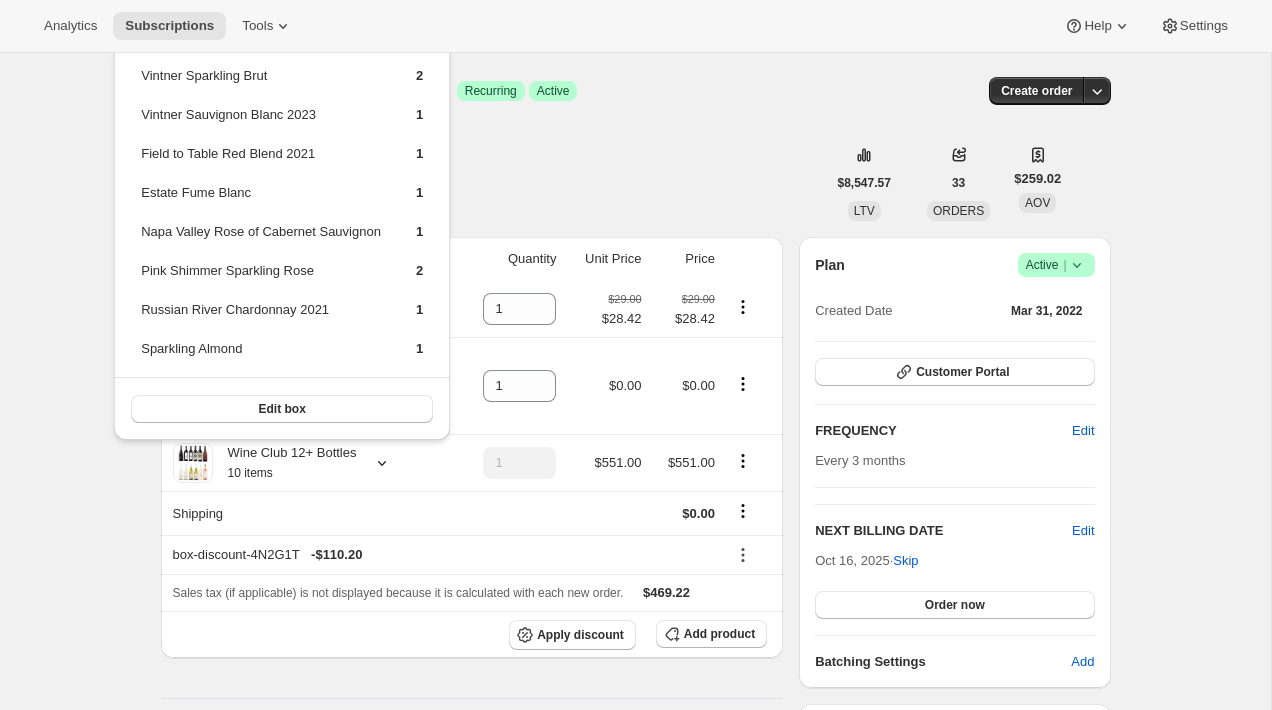 click on "Subscription #10924130444. This page is ready Subscription #10924130444 Success Recurring Success Active Create order Sarah   Glynn sarahkay191@gmail.com 1 subscription $8,547.57 LTV 33 ORDERS $259.02 AOV Product Quantity Unit Price Price Vintner Sparkling Brut 1 $29.00 $28.42 $29.00 $28.42 Iconic Brunello di Montalcino One time 1 $0.00 $0.00 Wine Club 12+ Bottles 10 items 1 $551.00 $551.00 Shipping $0.00 box-discount-4N2G1T   - $110.20 Sales tax (if applicable) is not displayed because it is calculated with each new order.   $469.22 Apply discount Add product Payment attempts Order Billing date Status Fulfillment Timeline Aug 4, 2025 Vadim Sakhno added 1 Vintner Sparkling Brut via Admin.  09:12 AM Vadim Sakhno updated box size from 14 to 12 via Admin 09:11 AM New box selection 4 - Vintner Sparkling Brut 1 - Vintner Sauvignon Blanc 2023 1 - Field to Table Red Blend 2021 1 - Estate Fume Blanc 1 - Napa Valley Rose of Cabernet Sauvignon 2 - Pink Shimmer Sparkling Rose 1 - Russian River Chardonnay 2021 09:10 AM" at bounding box center (635, 1280) 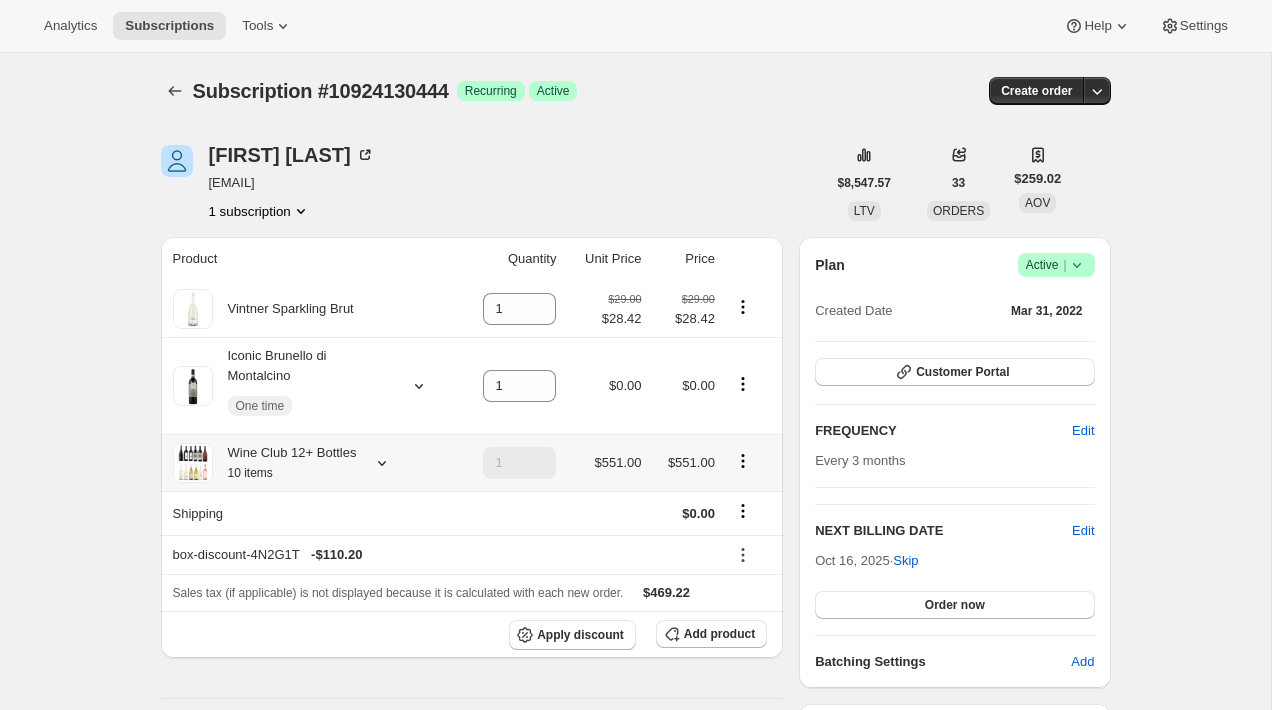 click on "Wine Club 12+ Bottles 10 items" at bounding box center [285, 463] 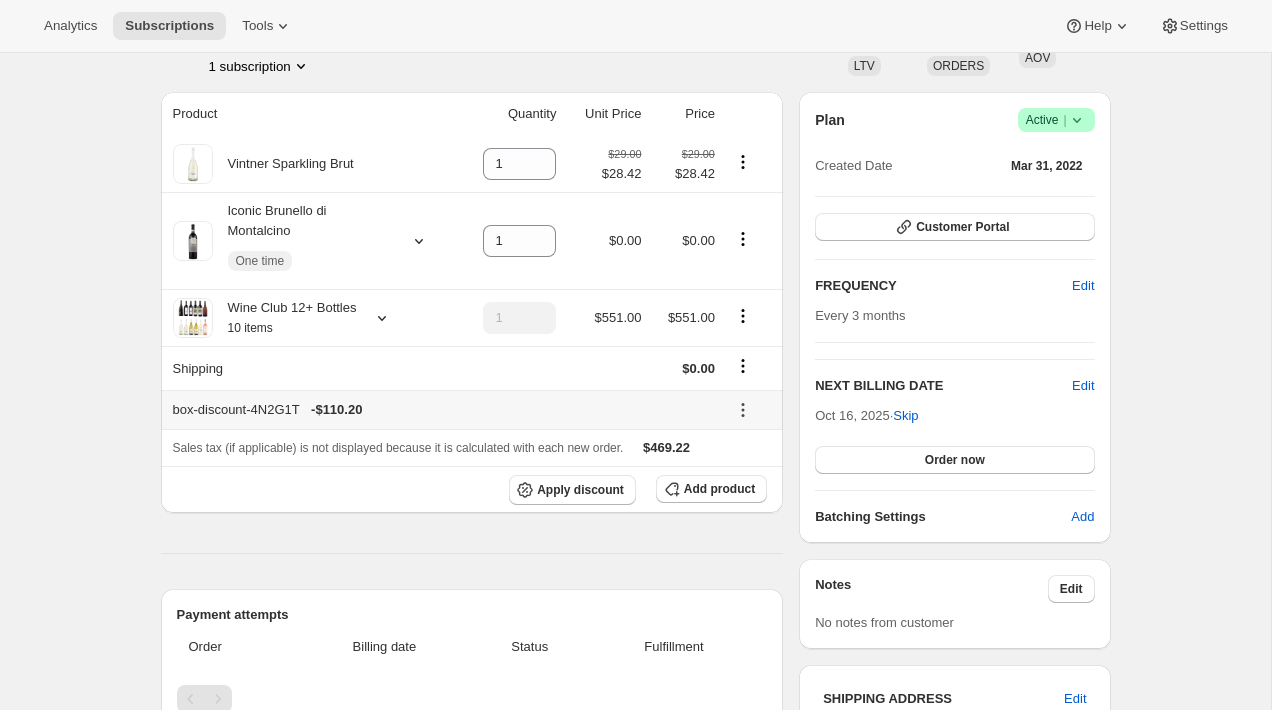 scroll, scrollTop: 148, scrollLeft: 0, axis: vertical 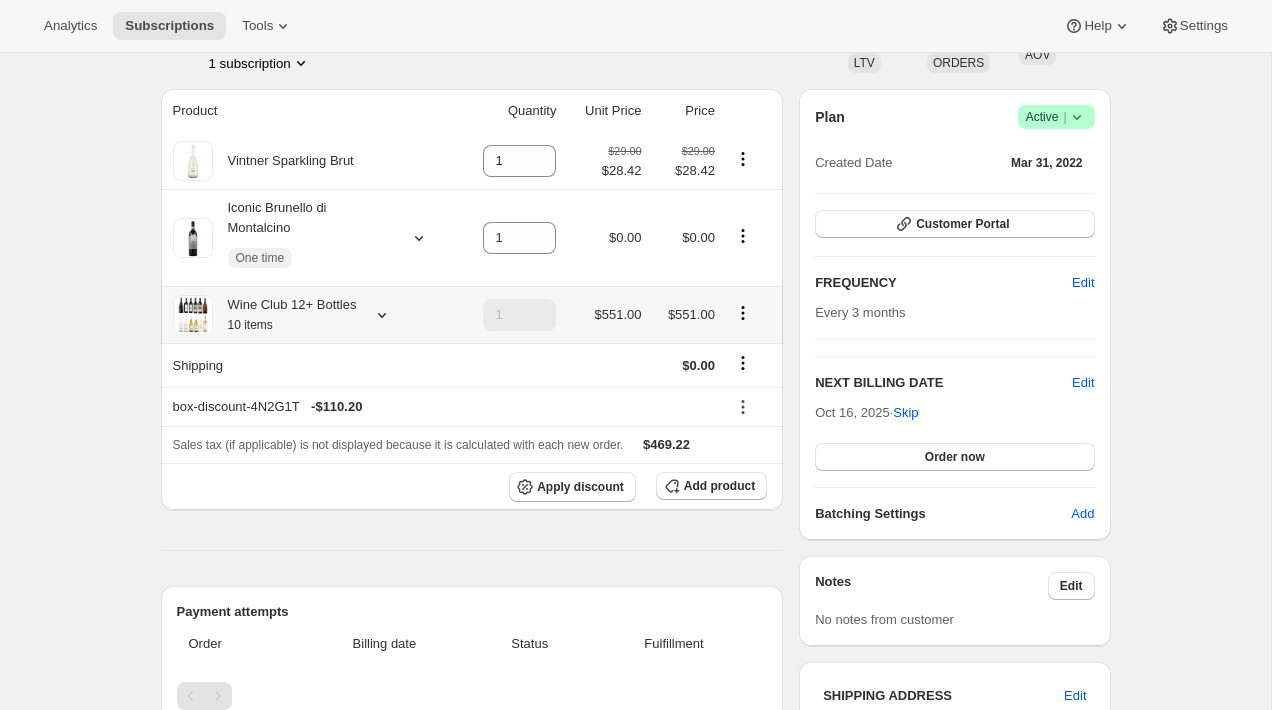 click on "Wine Club 12+ Bottles 10 items" at bounding box center [285, 315] 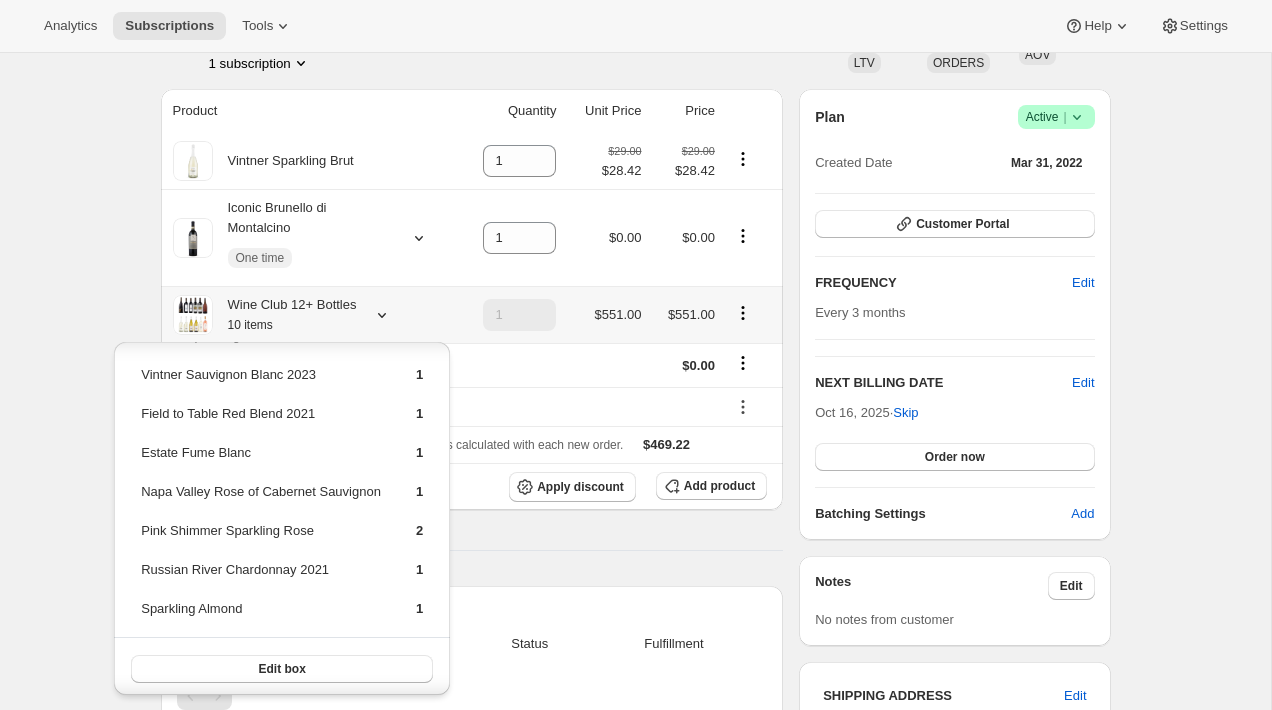 scroll, scrollTop: 0, scrollLeft: 0, axis: both 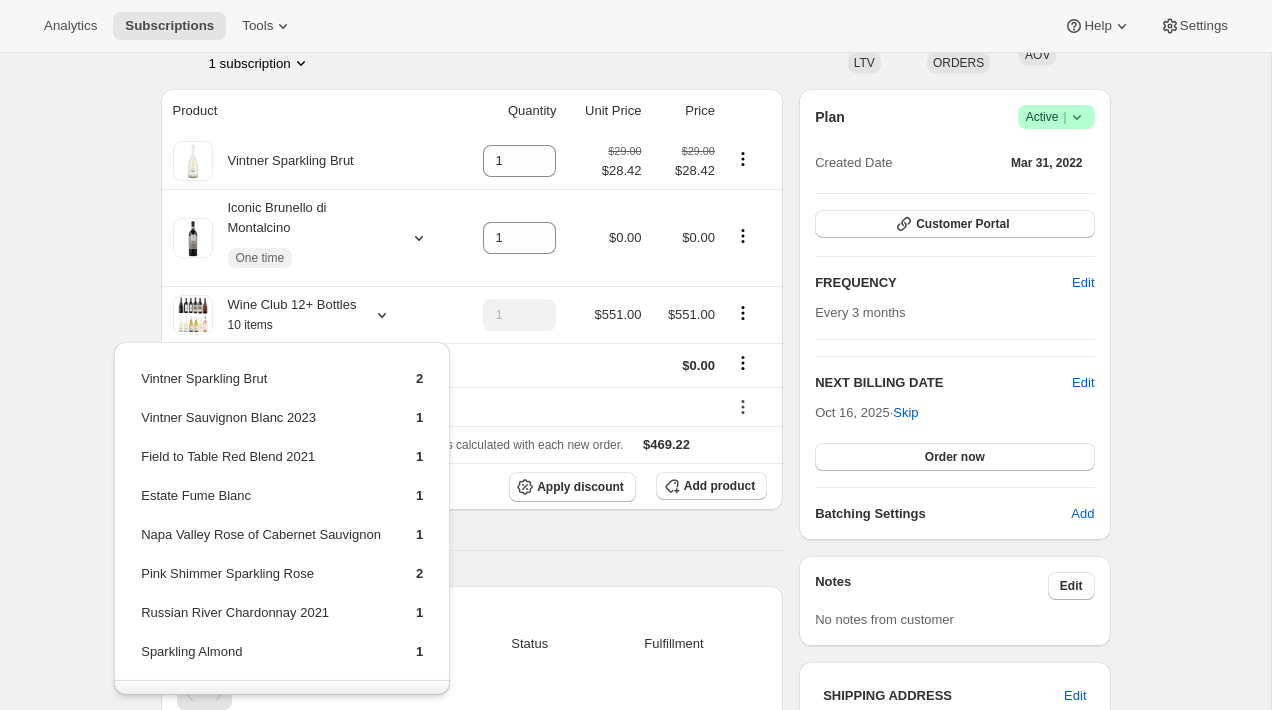 click on "Subscription #10924130444. This page is ready Subscription #10924130444 Success Recurring Success Active Create order Sarah   Glynn sarahkay191@gmail.com 1 subscription $8,547.57 LTV 33 ORDERS $259.02 AOV Product Quantity Unit Price Price Vintner Sparkling Brut 1 $29.00 $28.42 $29.00 $28.42 Iconic Brunello di Montalcino One time 1 $0.00 $0.00 Wine Club 12+ Bottles 10 items 1 $551.00 $551.00 Shipping $0.00 box-discount-4N2G1T   - $110.20 Sales tax (if applicable) is not displayed because it is calculated with each new order.   $469.22 Apply discount Add product Payment attempts Order Billing date Status Fulfillment Timeline Aug 4, 2025 Vadim Sakhno added 1 Vintner Sparkling Brut via Admin.  09:12 AM Vadim Sakhno updated box size from 14 to 12 via Admin 09:11 AM New box selection 4 - Vintner Sparkling Brut 1 - Vintner Sauvignon Blanc 2023 1 - Field to Table Red Blend 2021 1 - Estate Fume Blanc 1 - Napa Valley Rose of Cabernet Sauvignon 2 - Pink Shimmer Sparkling Rose 1 - Russian River Chardonnay 2021 09:10 AM" at bounding box center (635, 1132) 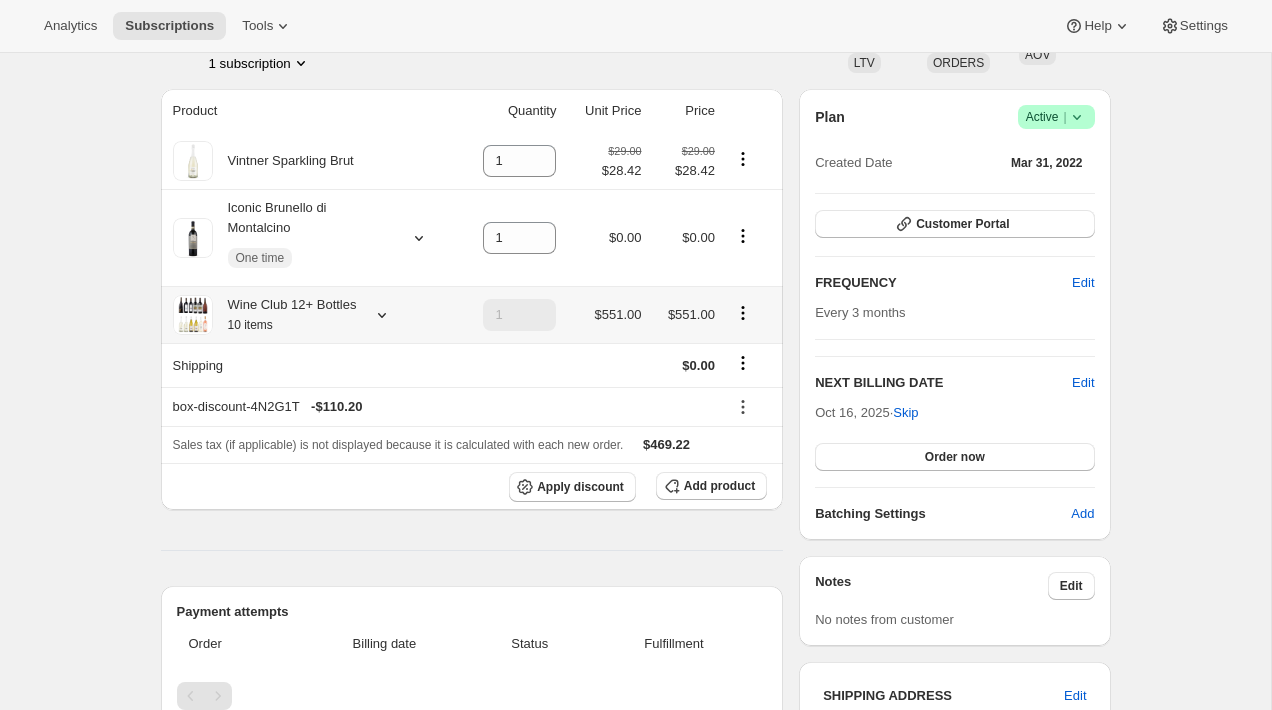 click on "Wine Club 12+ Bottles 10 items" at bounding box center (285, 315) 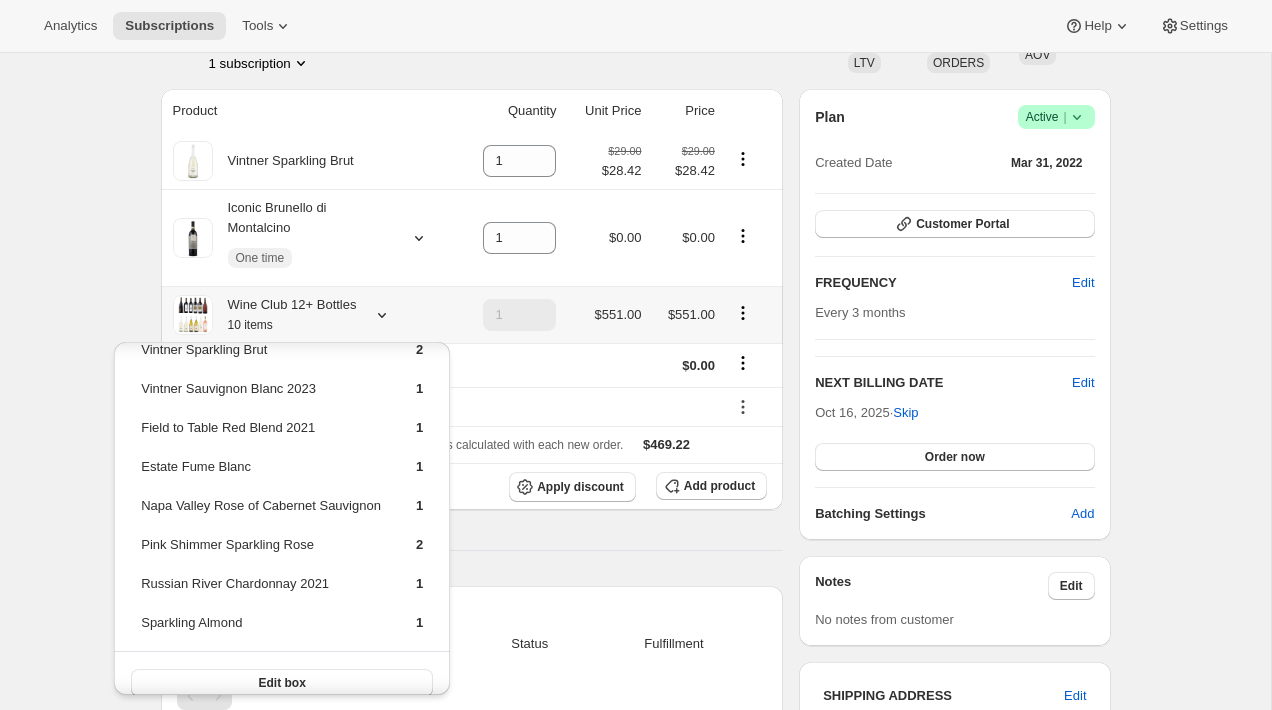 scroll, scrollTop: 0, scrollLeft: 0, axis: both 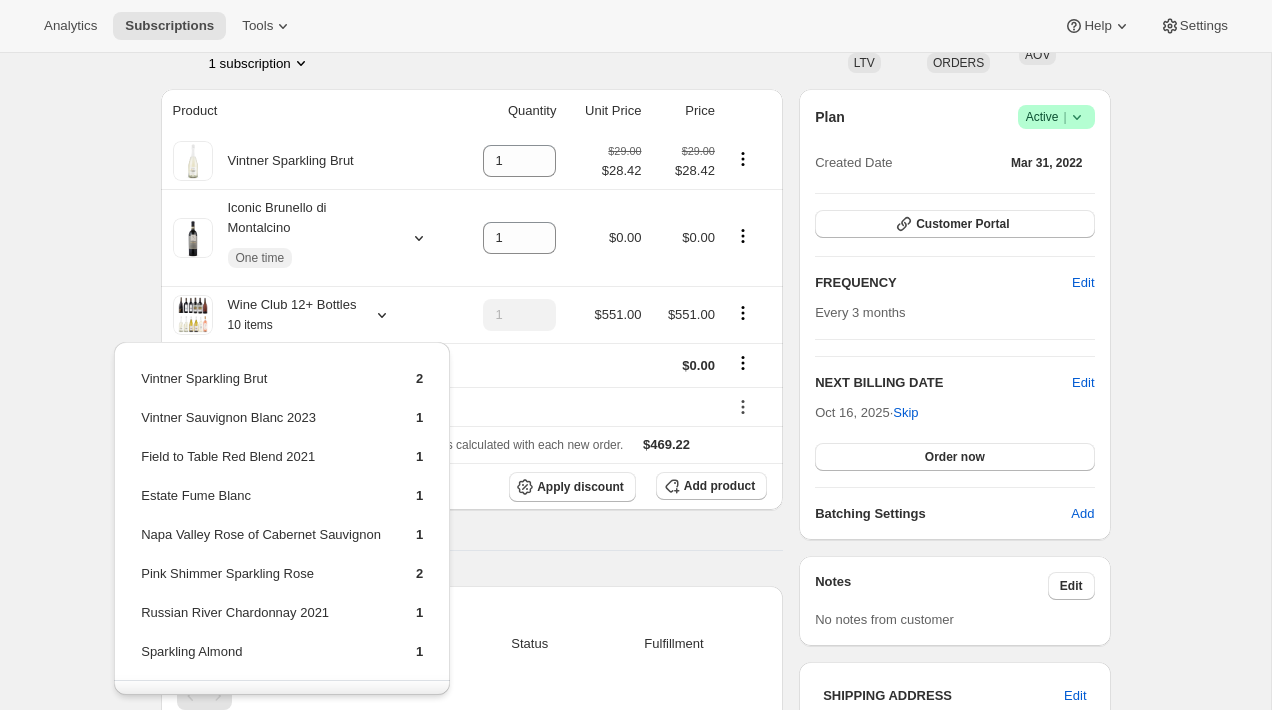 click on "Subscription #10924130444. This page is ready Subscription #10924130444 Success Recurring Success Active Create order Sarah   Glynn sarahkay191@gmail.com 1 subscription $8,547.57 LTV 33 ORDERS $259.02 AOV Product Quantity Unit Price Price Vintner Sparkling Brut 1 $29.00 $28.42 $29.00 $28.42 Iconic Brunello di Montalcino One time 1 $0.00 $0.00 Wine Club 12+ Bottles 10 items 1 $551.00 $551.00 Shipping $0.00 box-discount-4N2G1T   - $110.20 Sales tax (if applicable) is not displayed because it is calculated with each new order.   $469.22 Apply discount Add product Payment attempts Order Billing date Status Fulfillment Timeline Aug 4, 2025 Vadim Sakhno added 1 Vintner Sparkling Brut via Admin.  09:12 AM Vadim Sakhno updated box size from 14 to 12 via Admin 09:11 AM New box selection 4 - Vintner Sparkling Brut 1 - Vintner Sauvignon Blanc 2023 1 - Field to Table Red Blend 2021 1 - Estate Fume Blanc 1 - Napa Valley Rose of Cabernet Sauvignon 2 - Pink Shimmer Sparkling Rose 1 - Russian River Chardonnay 2021 09:10 AM" at bounding box center (635, 1132) 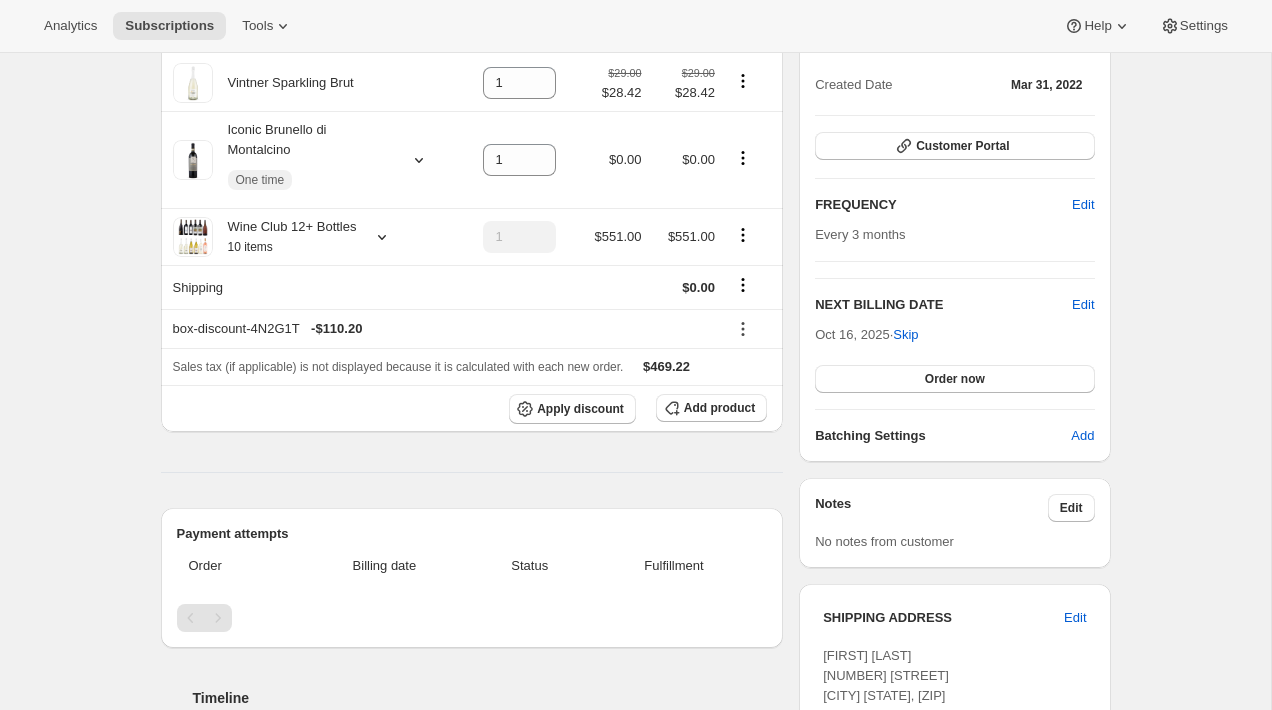 scroll, scrollTop: 194, scrollLeft: 0, axis: vertical 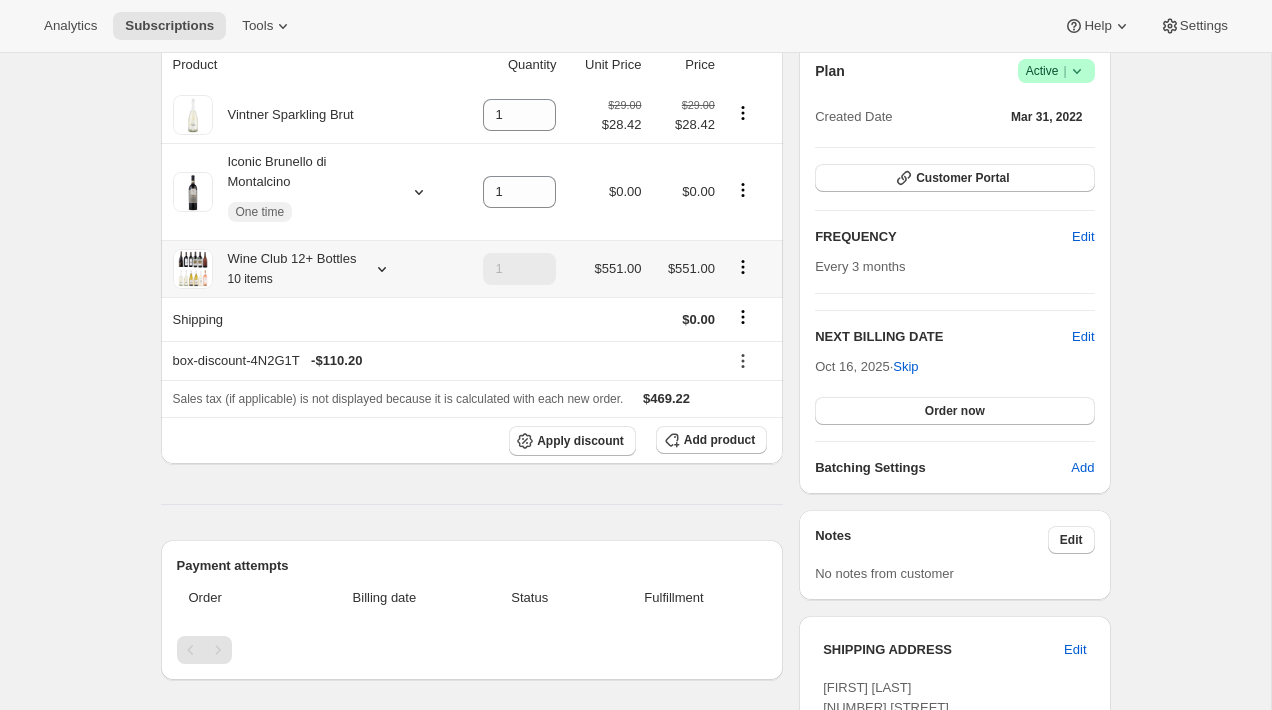 click on "Wine Club 12+ Bottles 10 items" at bounding box center (285, 269) 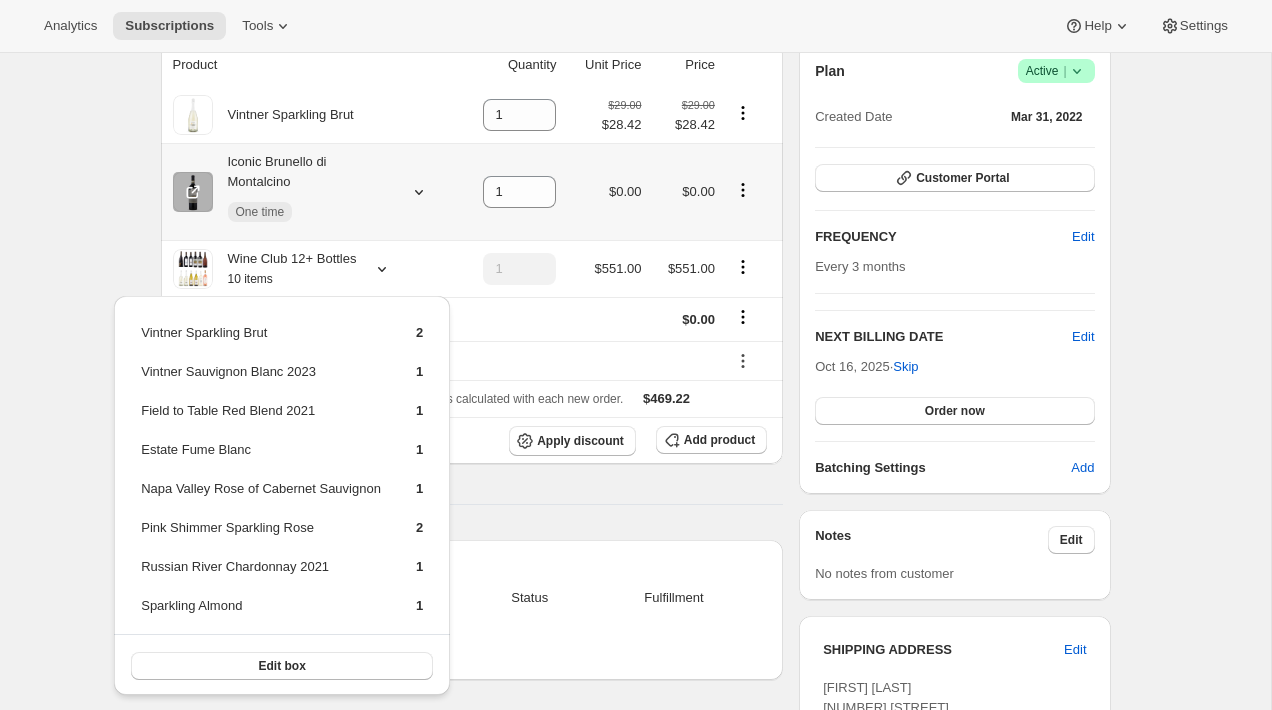 click on "Iconic Brunello di Montalcino One time" at bounding box center [309, 191] 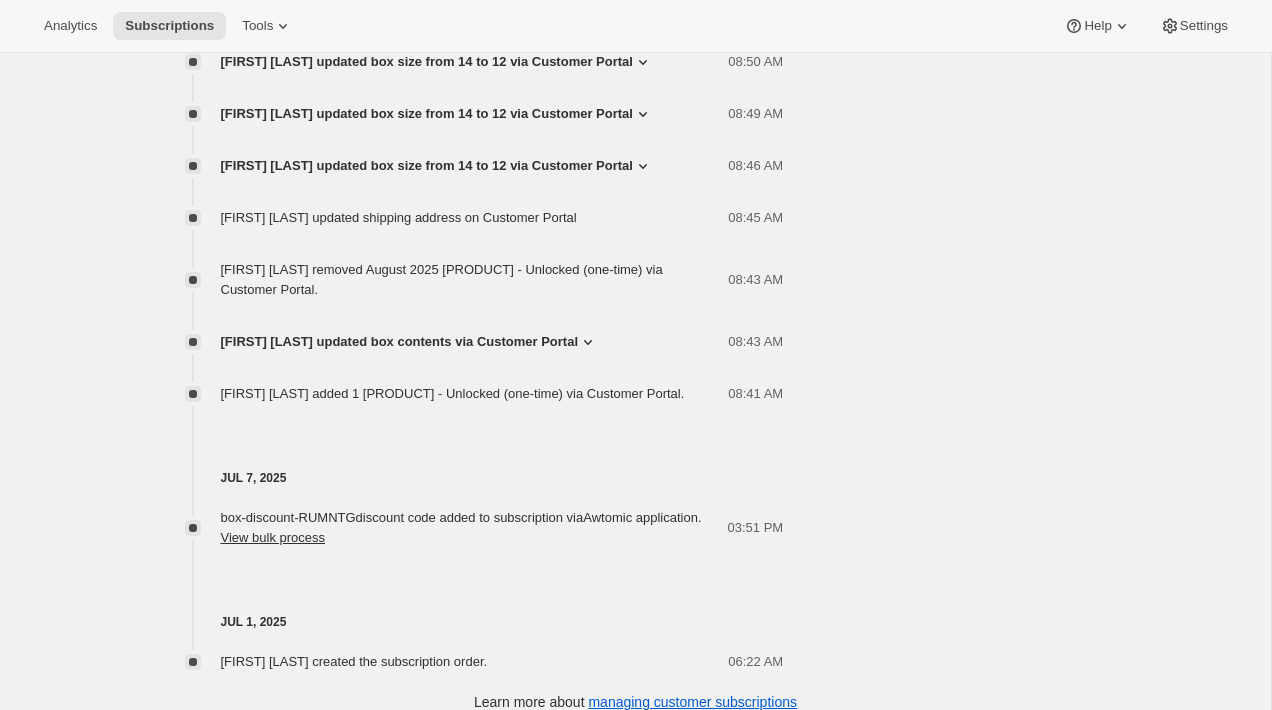 scroll, scrollTop: 1776, scrollLeft: 0, axis: vertical 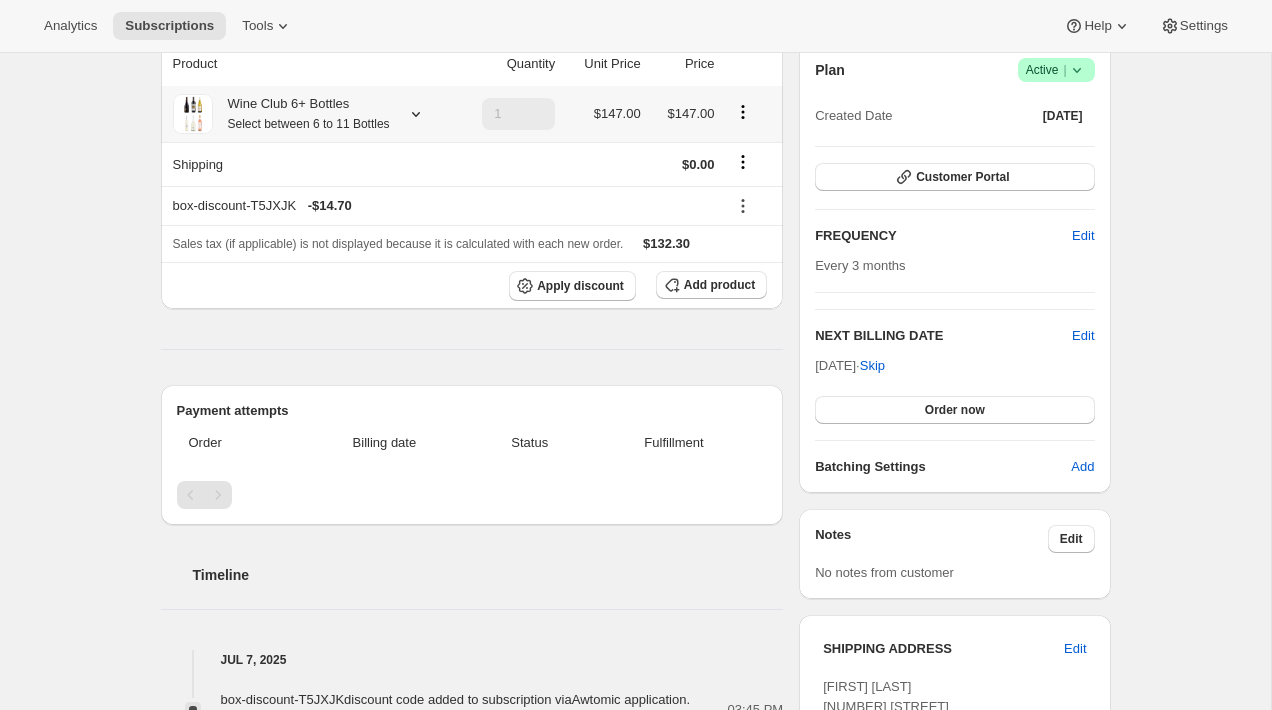 click on "Select between 6 to 11 Bottles" at bounding box center [309, 124] 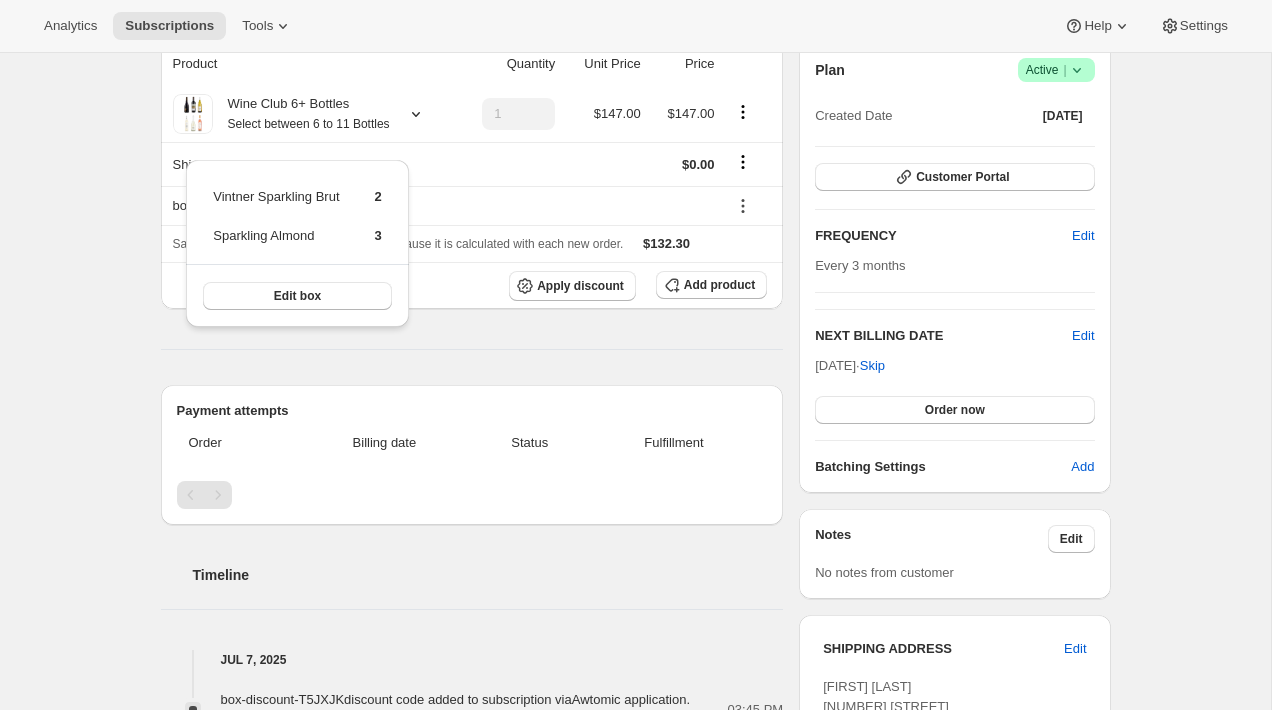 click on "Subscription #11015979148. This page is ready Subscription #11015979148 Success Recurring Success Active Create order [FIRST]   [LAST] [EMAIL] · [PHONE] 1 subscription $642.78 LTV 5 ORDERS $128.56 AOV Product Quantity Unit Price Price Wine Club 6+ Bottles Select between 6 to 11 Bottles 1 $147.00 $147.00 Shipping $0.00 box-discount-T5JXJK  - $14.70 Sales tax (if applicable) is not displayed because it is calculated with each new order.  $132.30 Apply discount Add product Payment attempts Order Billing date Status Fulfillment Timeline Jul 7, 2025 box-discount-T5JXJK  discount code added to subscription via  Awtomic application .  View bulk process 03:45 PM Jul 1, 2025 [FIRST] [LAST] created the subscription order.  06:51 AM Plan Success Active | Created Date Aug 20, 2023 Customer Portal FREQUENCY Edit Every 3 months NEXT BILLING DATE Edit Sep 23, 2025   ·  Skip Order now Batching Settings Add Notes Edit No notes from customer SHIPPING ADDRESS Edit BILLING ADDRESS
null null
Edit" at bounding box center [635, 558] 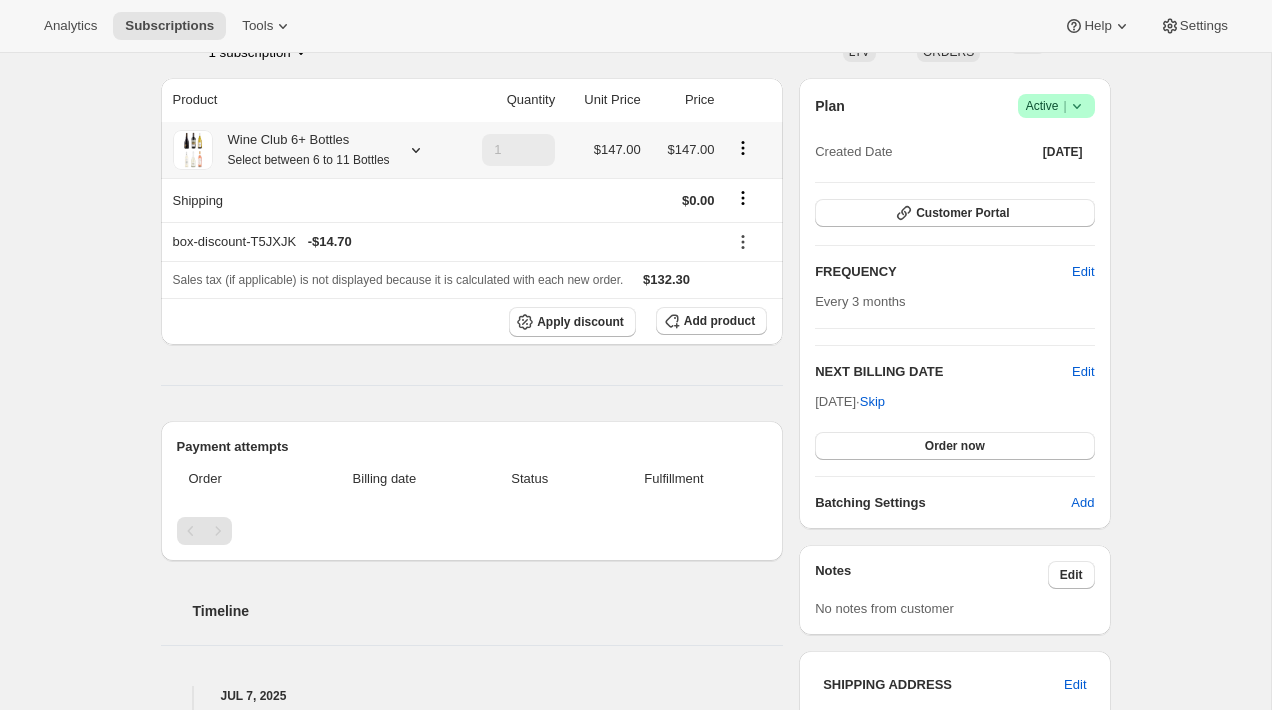 scroll, scrollTop: 152, scrollLeft: 0, axis: vertical 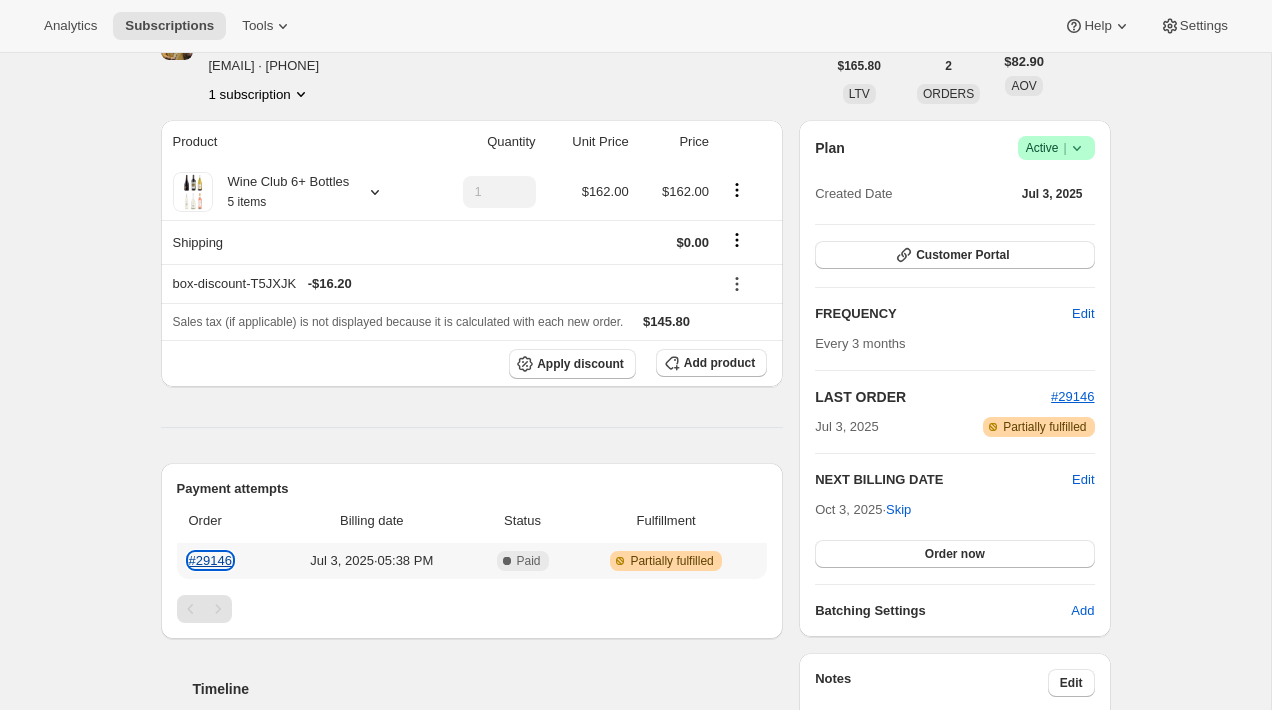 click on "#29146" at bounding box center (210, 560) 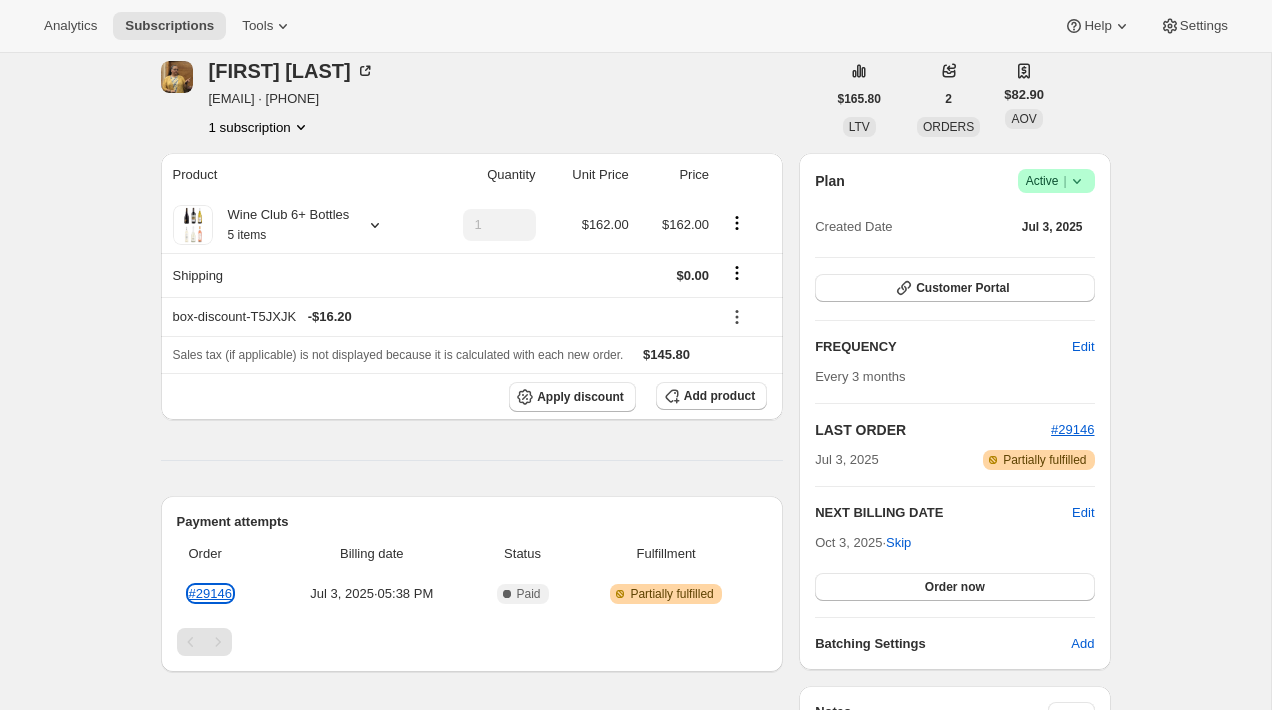 scroll, scrollTop: 64, scrollLeft: 0, axis: vertical 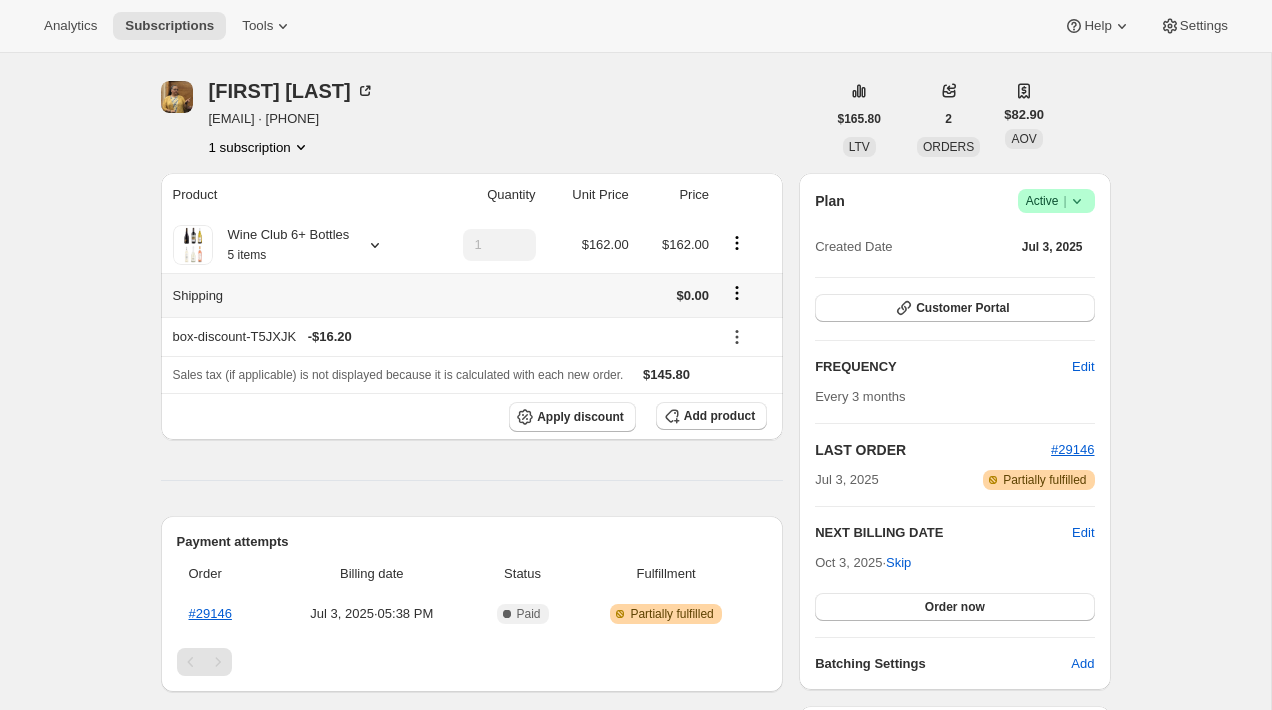 click on "Shipping" at bounding box center [293, 295] 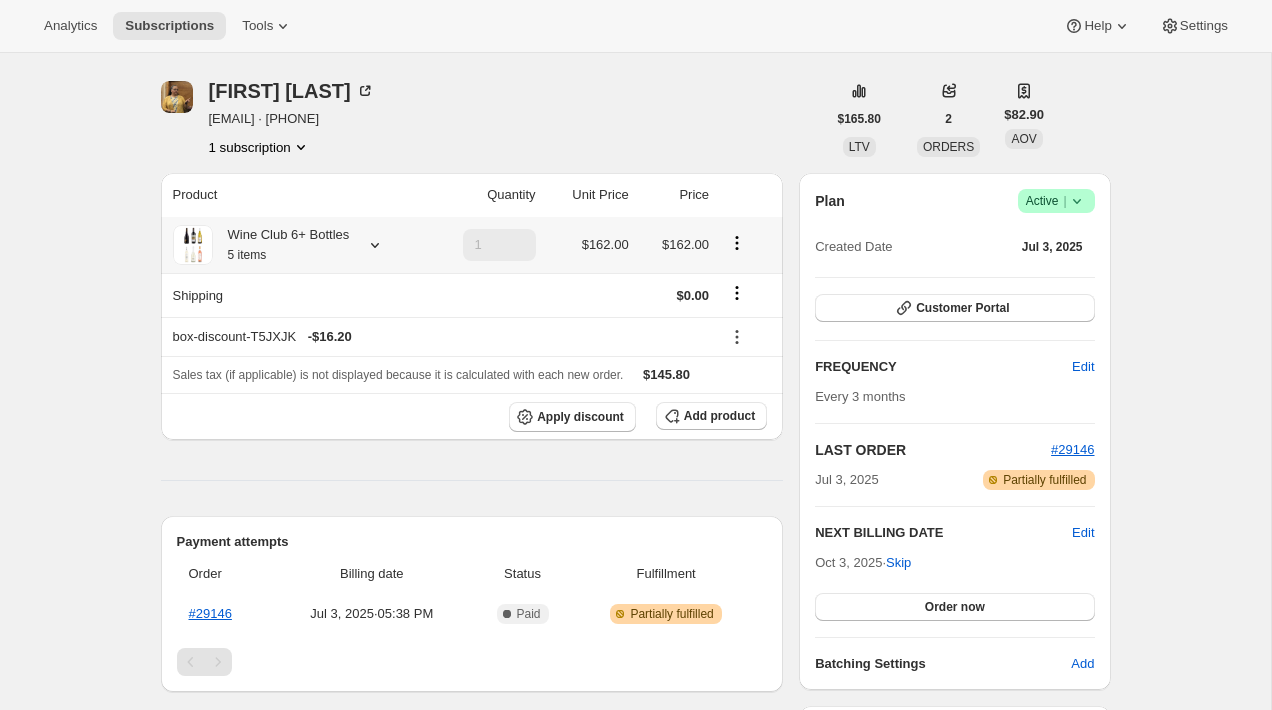 click on "Wine Club 6+ Bottles 5 items" at bounding box center (281, 245) 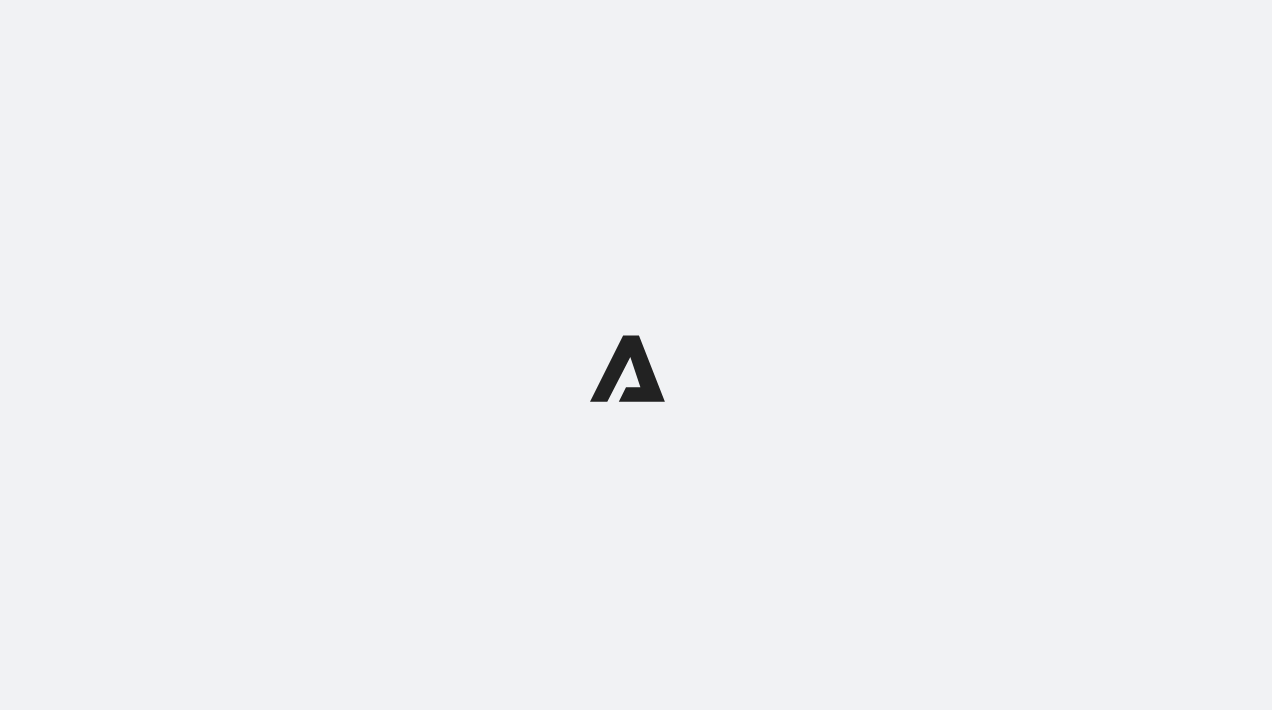 scroll, scrollTop: 0, scrollLeft: 0, axis: both 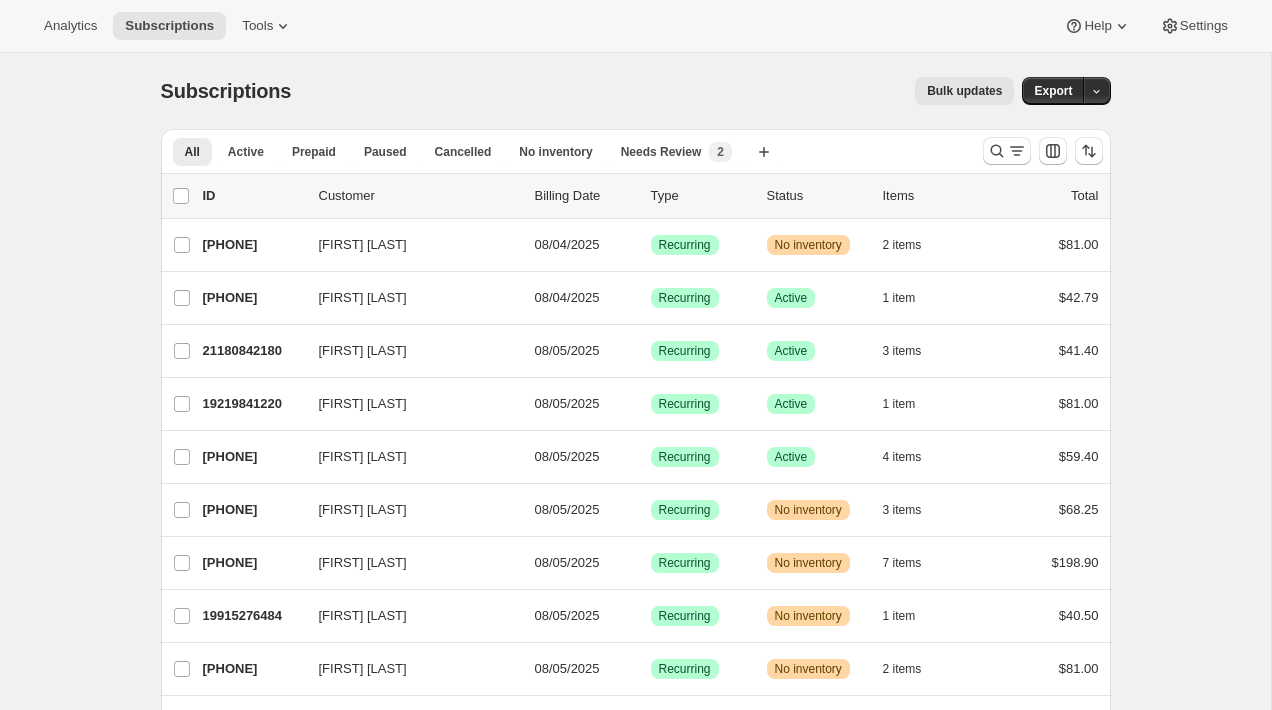 click on "Bulk updates" at bounding box center [664, 91] 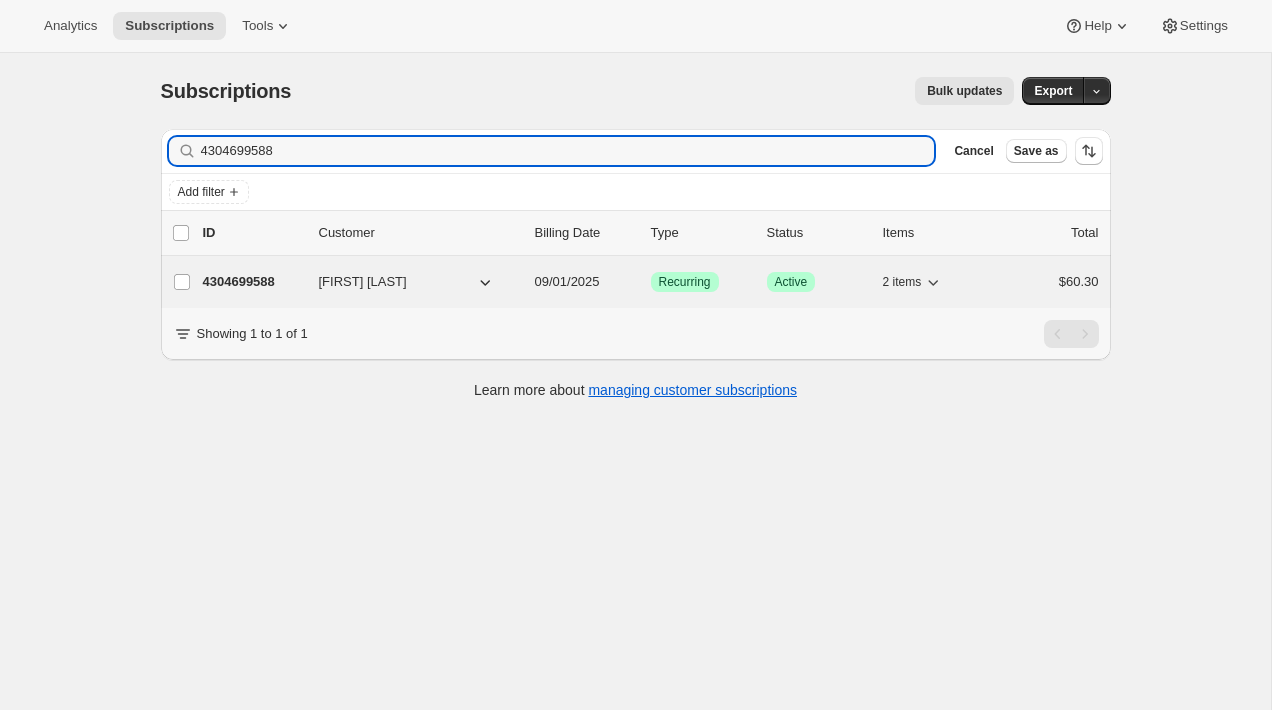 type on "4304699588" 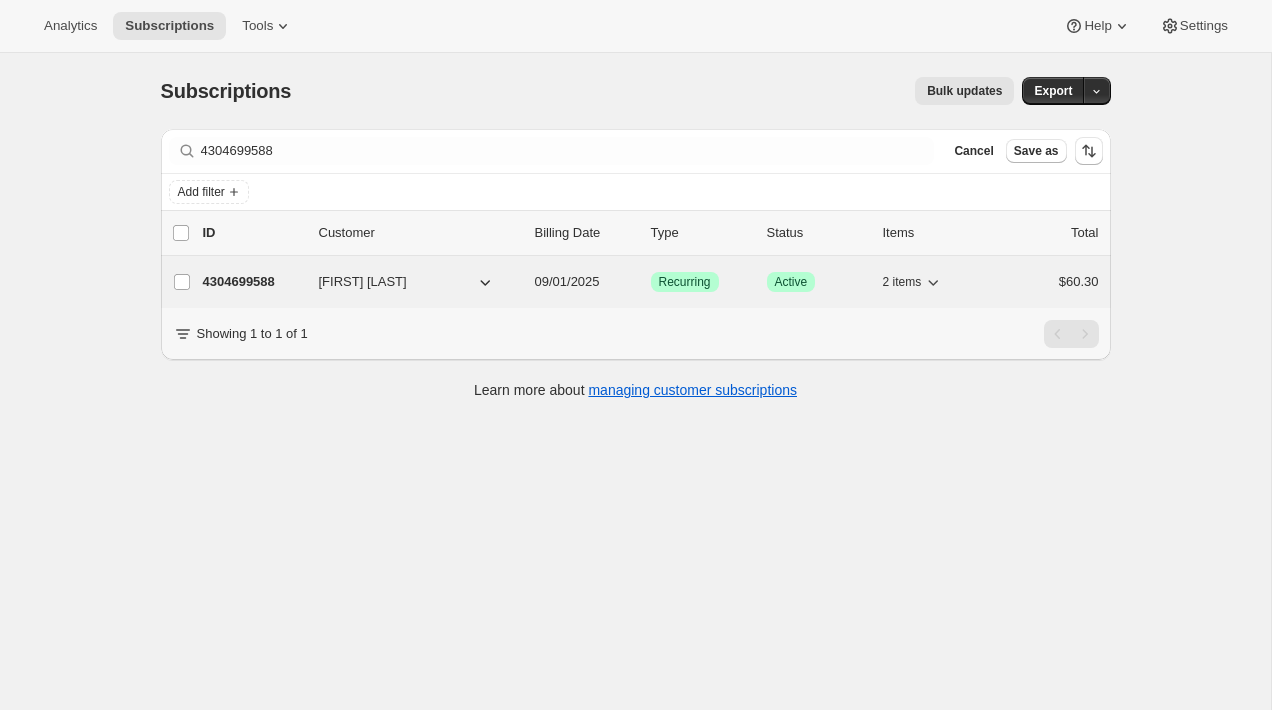 click on "4304699588" at bounding box center [253, 282] 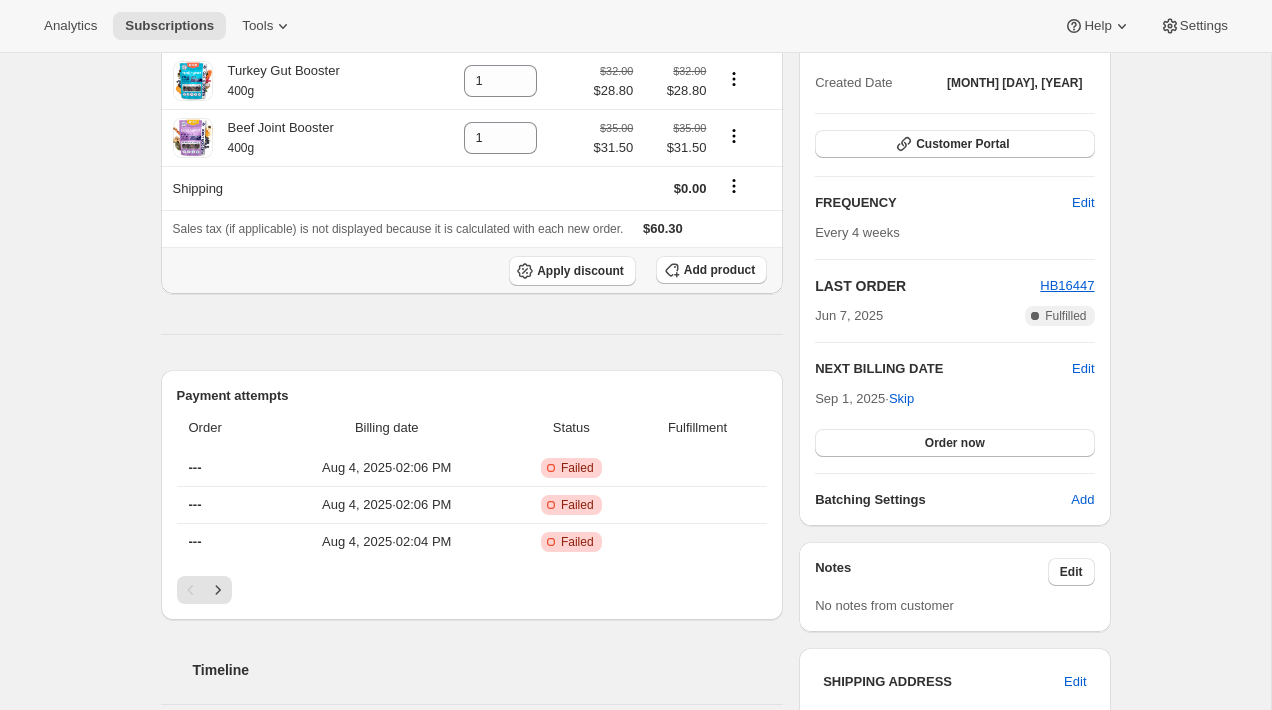 scroll, scrollTop: 307, scrollLeft: 0, axis: vertical 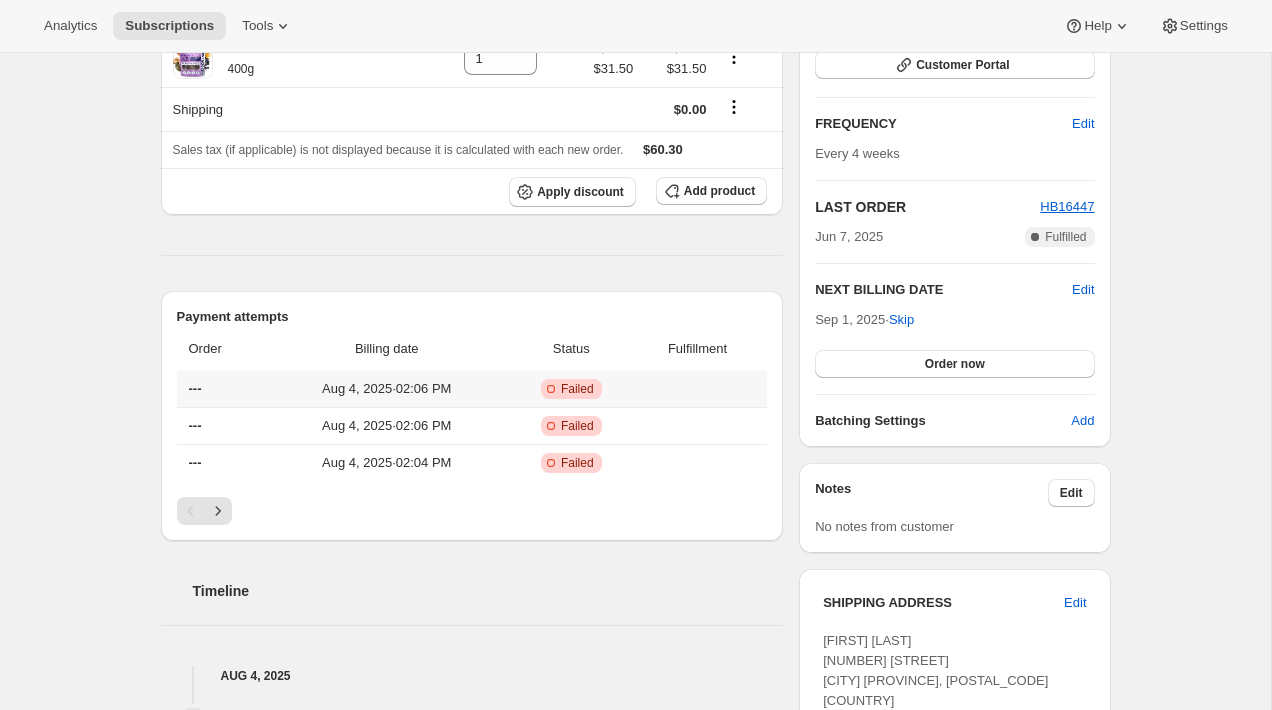 click on "Failed" at bounding box center [577, 389] 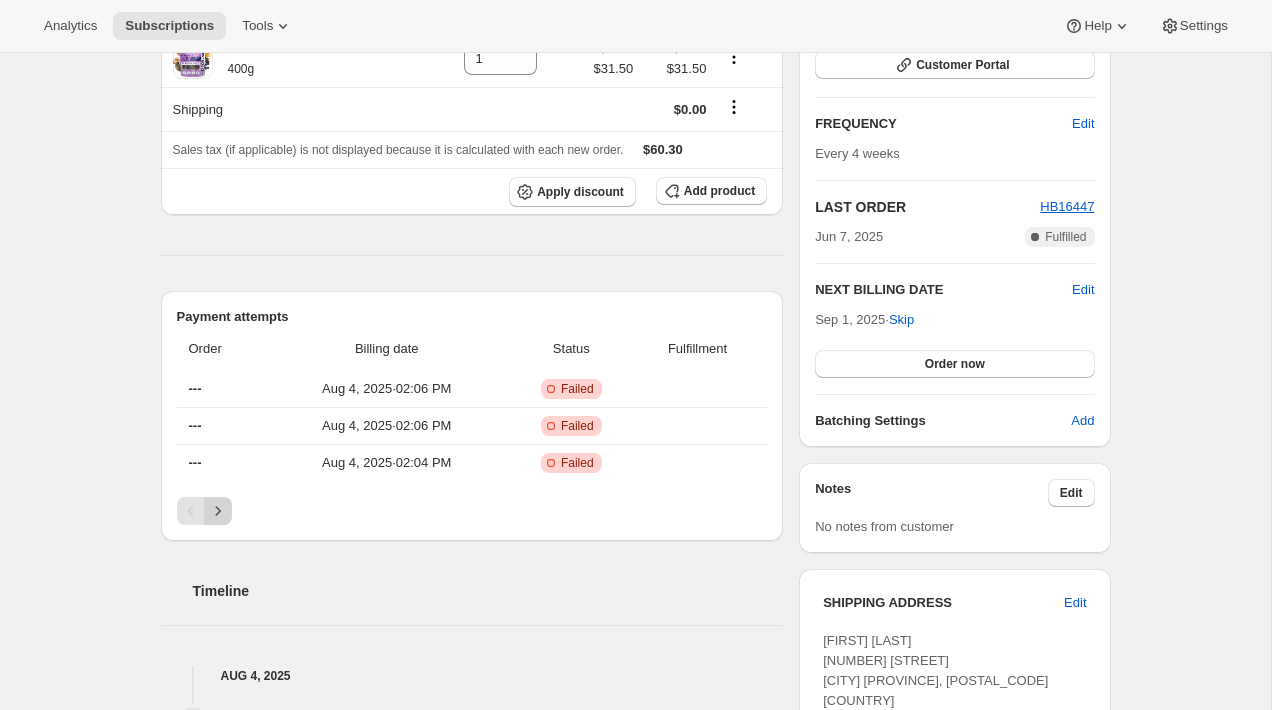 click 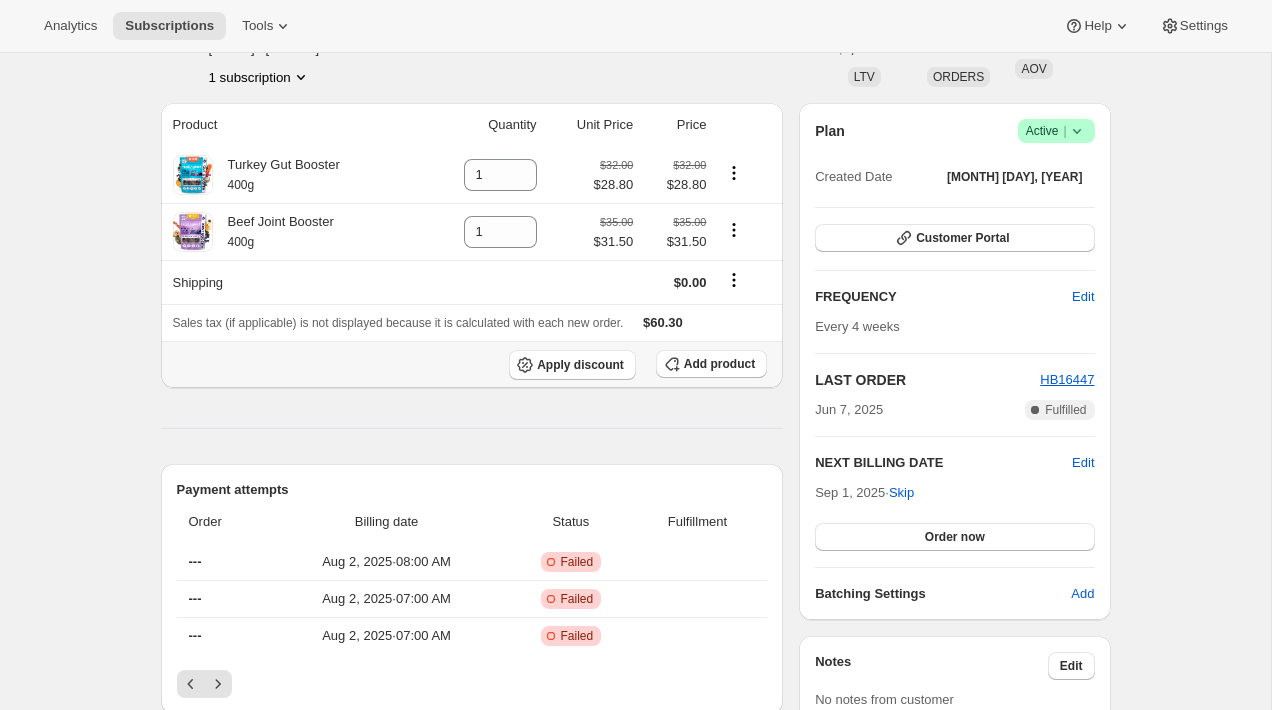 scroll, scrollTop: 135, scrollLeft: 0, axis: vertical 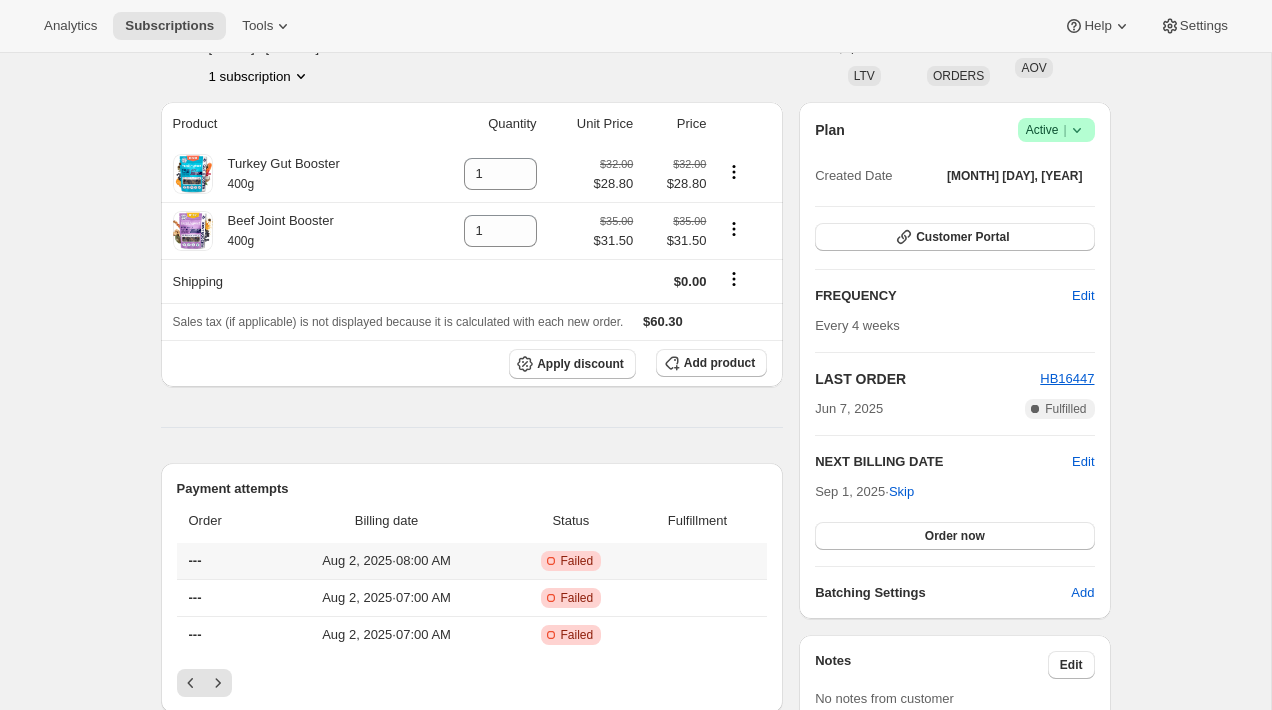 click on "Failed" at bounding box center [577, 561] 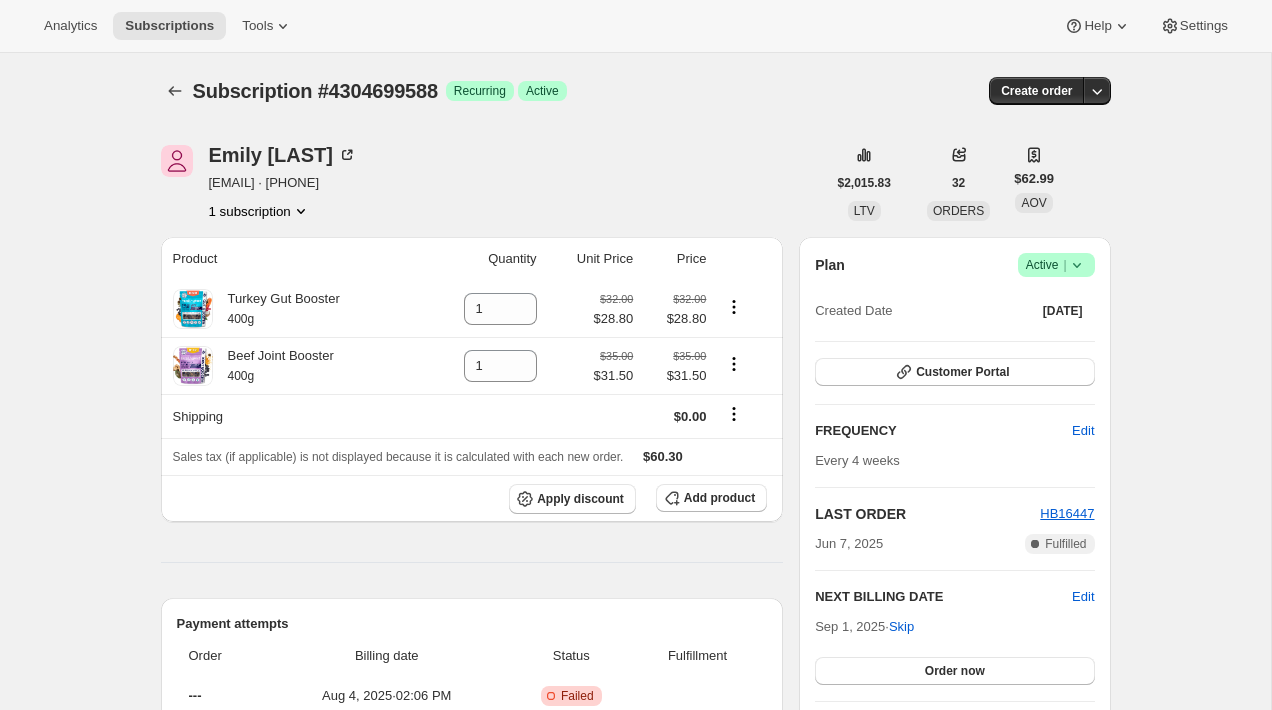 scroll, scrollTop: 53, scrollLeft: 0, axis: vertical 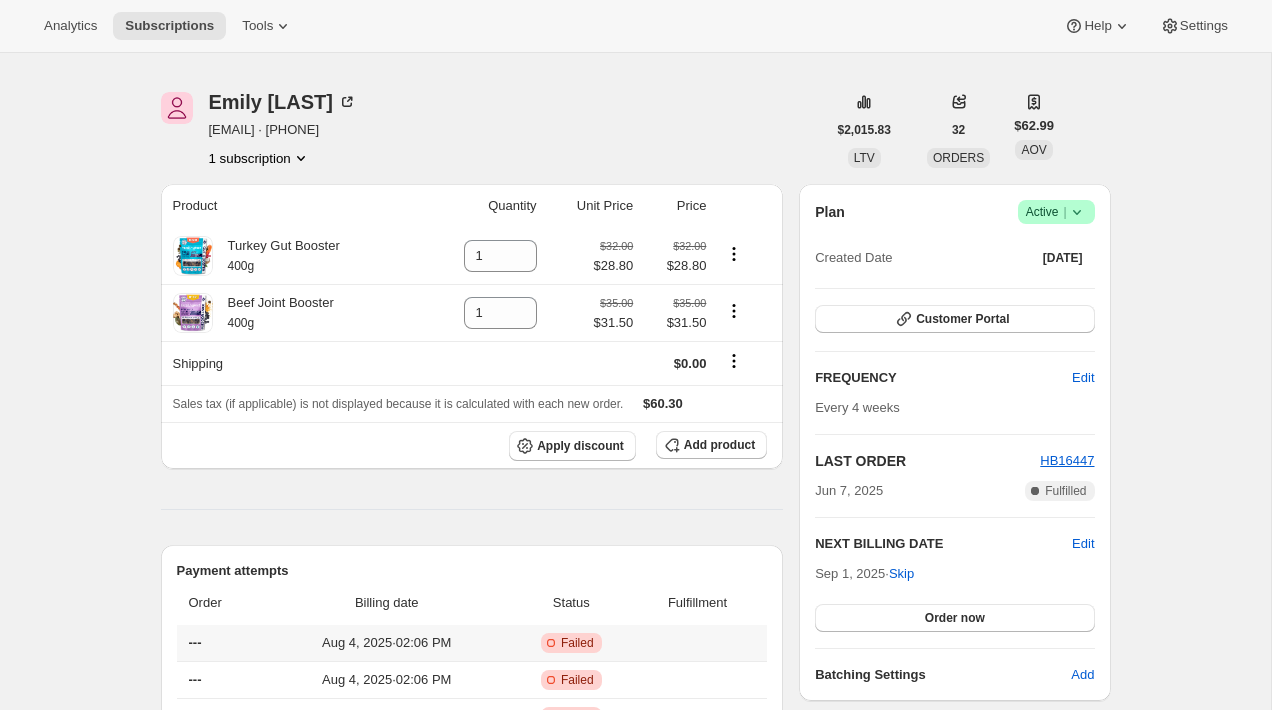 click on "Failed" at bounding box center (577, 643) 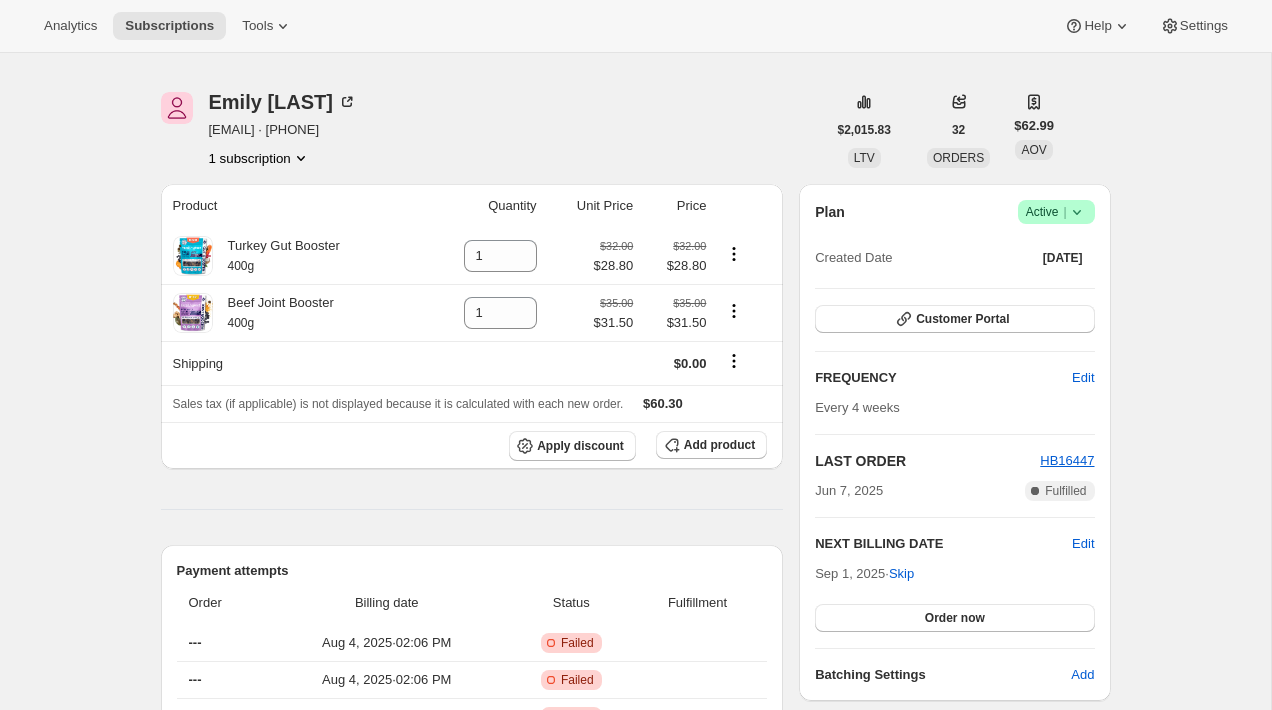 click on "Product Quantity Unit Price Price Turkey Gut Booster 400g 1 $32.00 $28.80 $32.00 $28.80 Beef Joint Booster 400g 1 $35.00 $31.50 $35.00 $31.50 Shipping $0.00 Sales tax (if applicable) is not displayed because it is calculated with each new order.   $60.30 Apply discount Add product Payment attempts Order Billing date Status Fulfillment --- Aug 4, 2025  ·  02:06 PM Critical Incomplete Failed --- Aug 4, 2025  ·  02:06 PM Critical Incomplete Failed --- Aug 4, 2025  ·  02:04 PM Critical Incomplete Failed Timeline Aug 4, 2025 [FIRST] [LAST] initiated an order with "Order now" from Admin. 02:06 PM [FIRST] [LAST] initiated an order with "Order now" from Admin. 02:05 PM [FIRST] [LAST] updated shipping rate from $3.95 to $0.00 via Admin.  02:05 PM [FIRST] [LAST] added 1 Beef Joint Booster - 400g via Admin.  02:05 PM [FIRST] [LAST] removed Beef Joint Booster - 400g via Admin.  02:05 PM [FIRST] [LAST] initiated an order with "Order now" from Admin. 02:04 PM Cleared the "Needs Review" status. 02:04 PM 08:00 AM" at bounding box center [472, 1105] 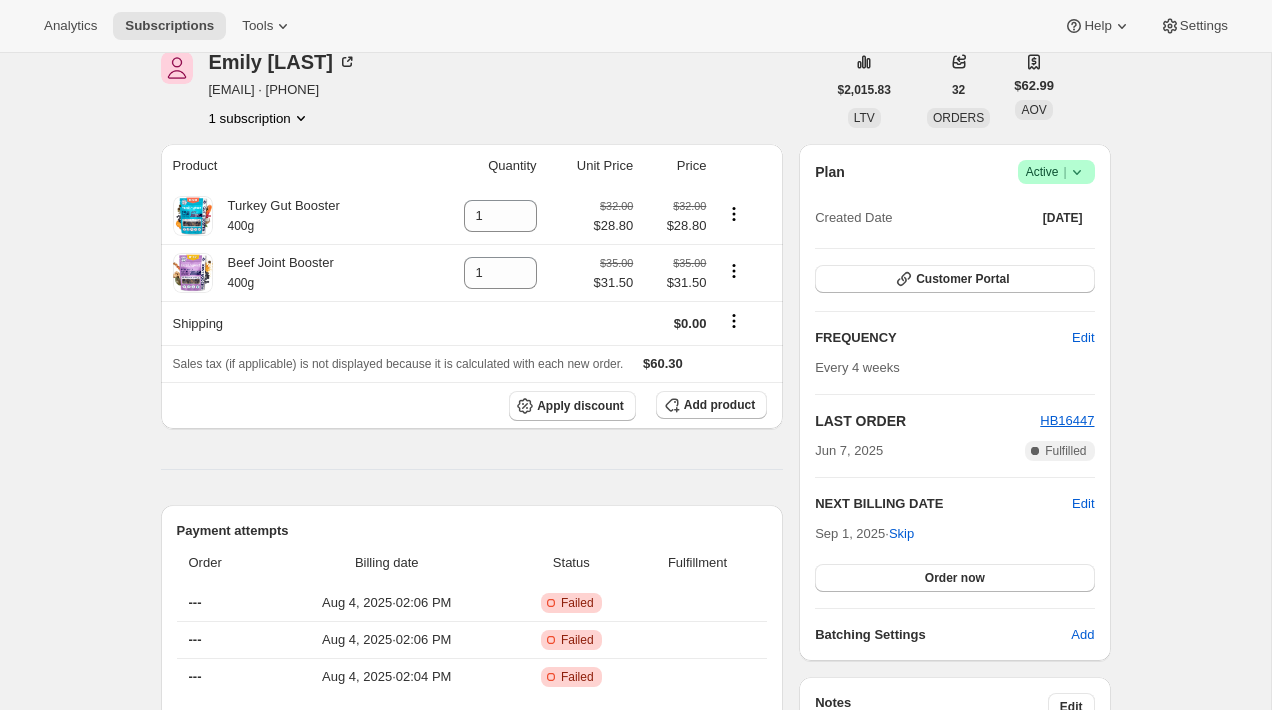 scroll, scrollTop: 104, scrollLeft: 0, axis: vertical 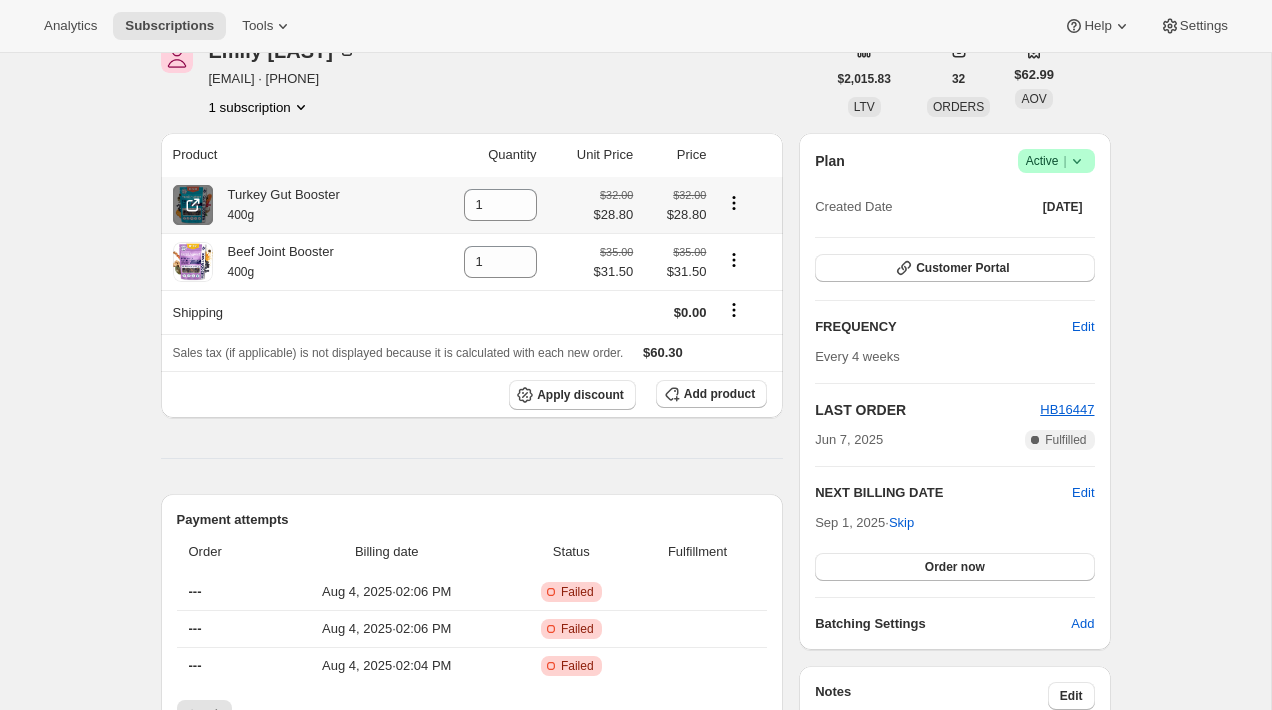 click 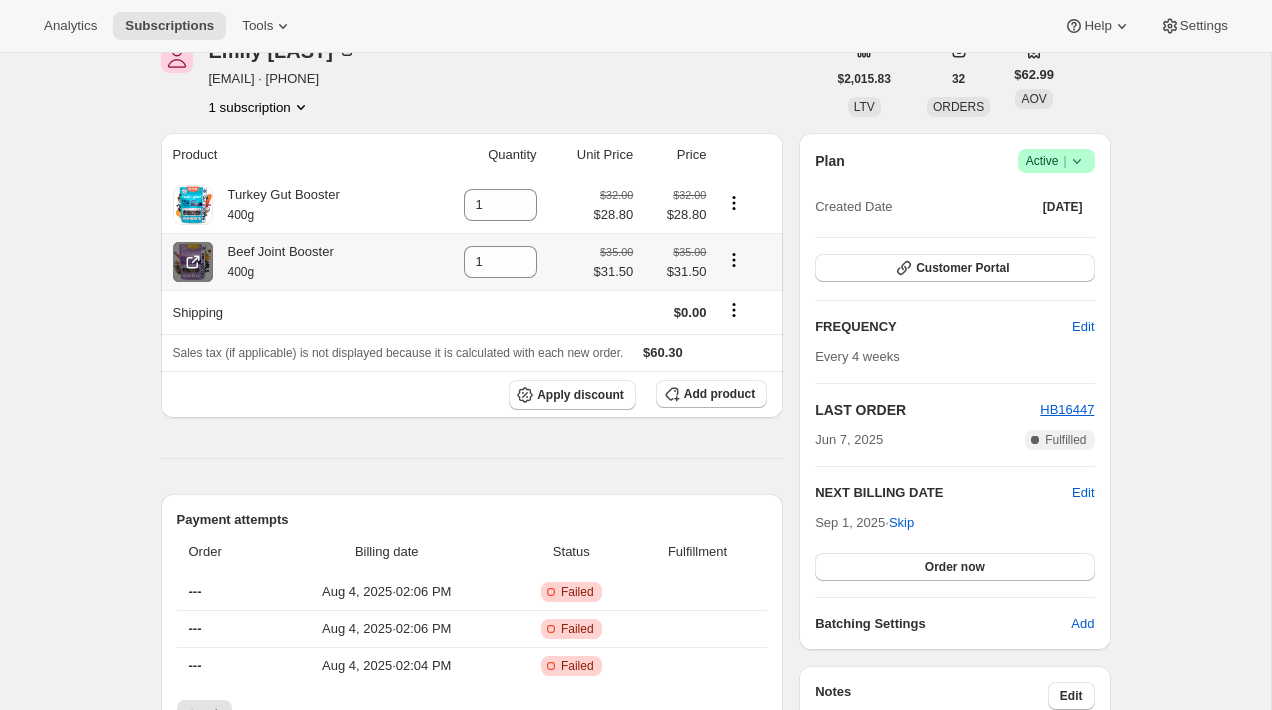 click at bounding box center (193, 262) 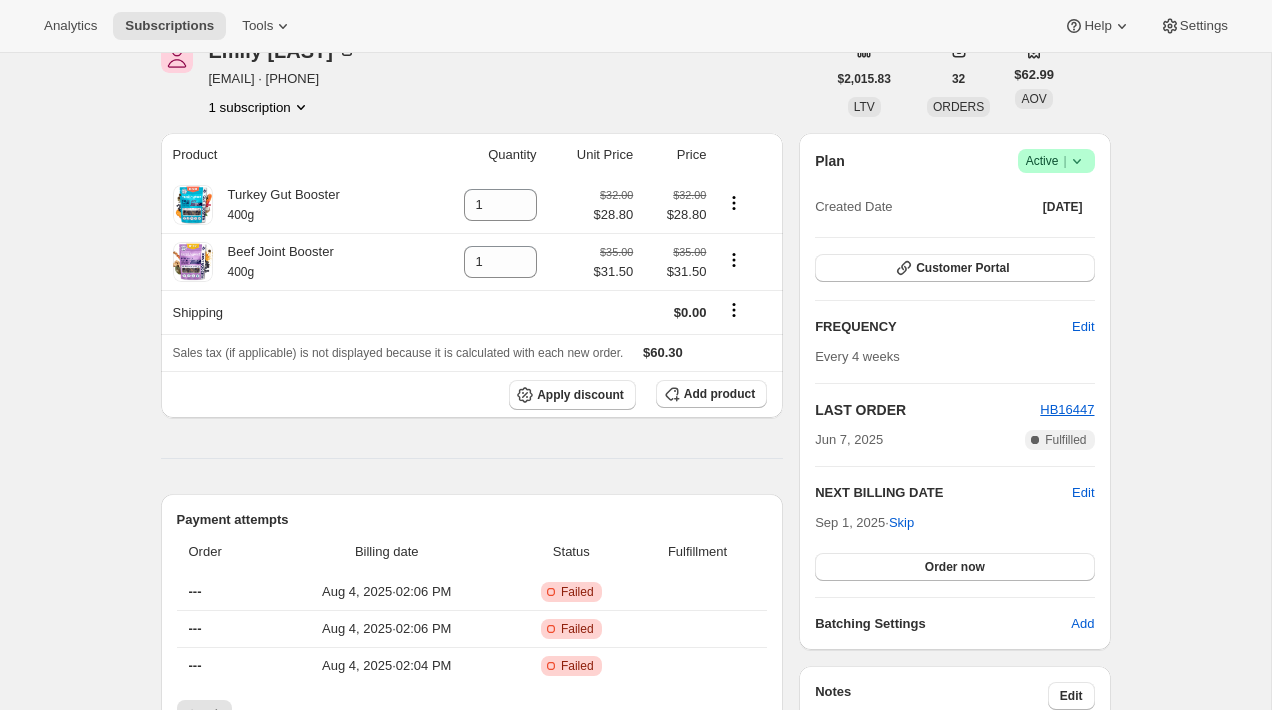 click on "[FIRST]   [LAST] [EMAIL] · [PHONE] 1 subscription" at bounding box center [493, 79] 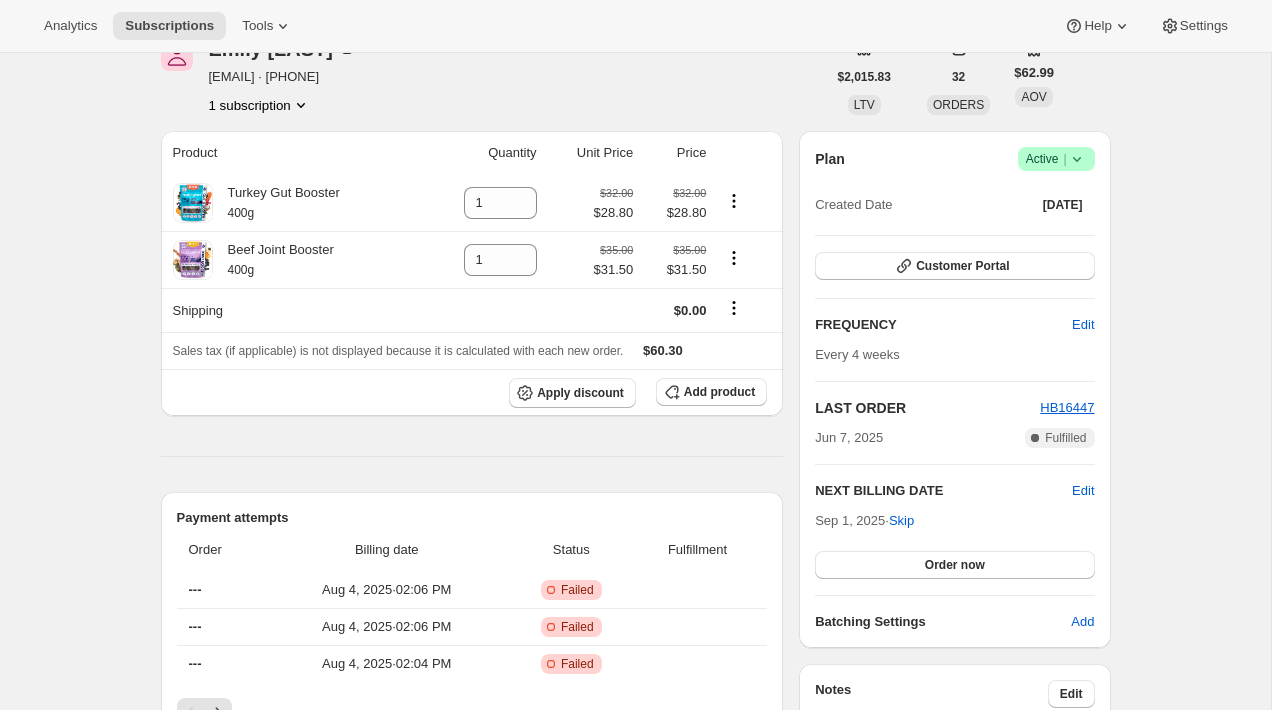 scroll, scrollTop: 0, scrollLeft: 0, axis: both 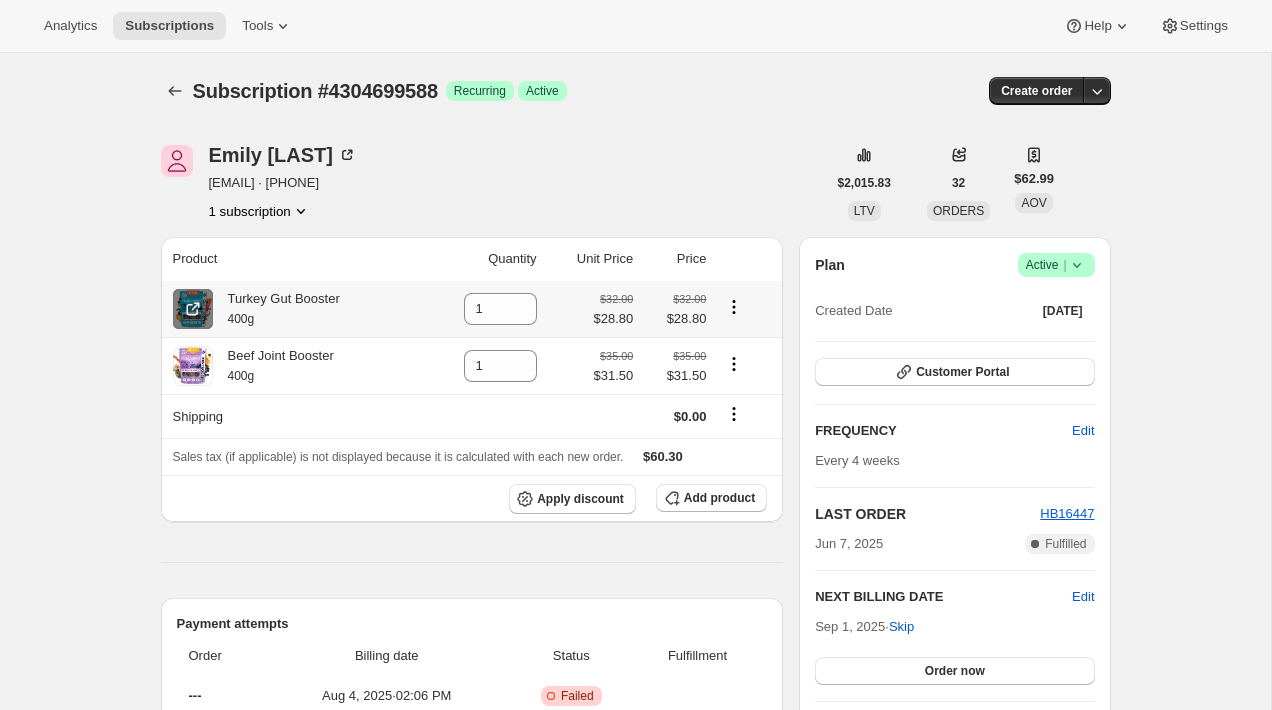 click at bounding box center (193, 309) 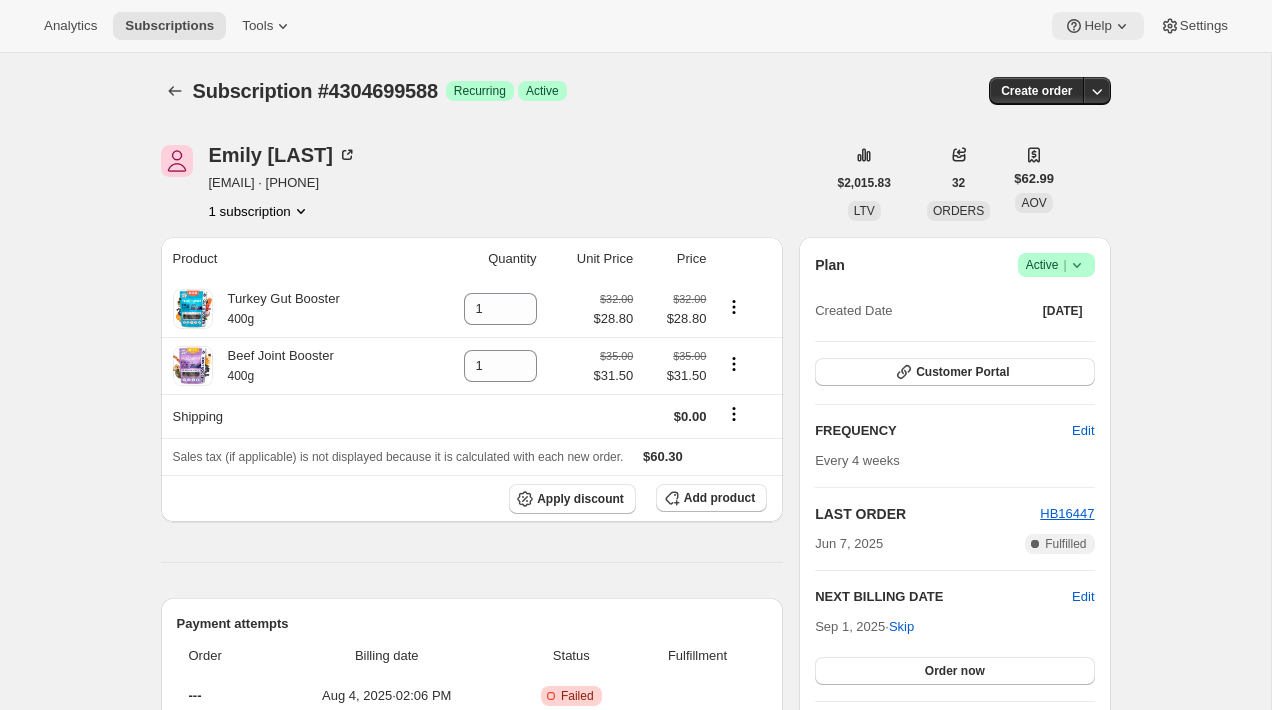 click on "Help" at bounding box center [1097, 26] 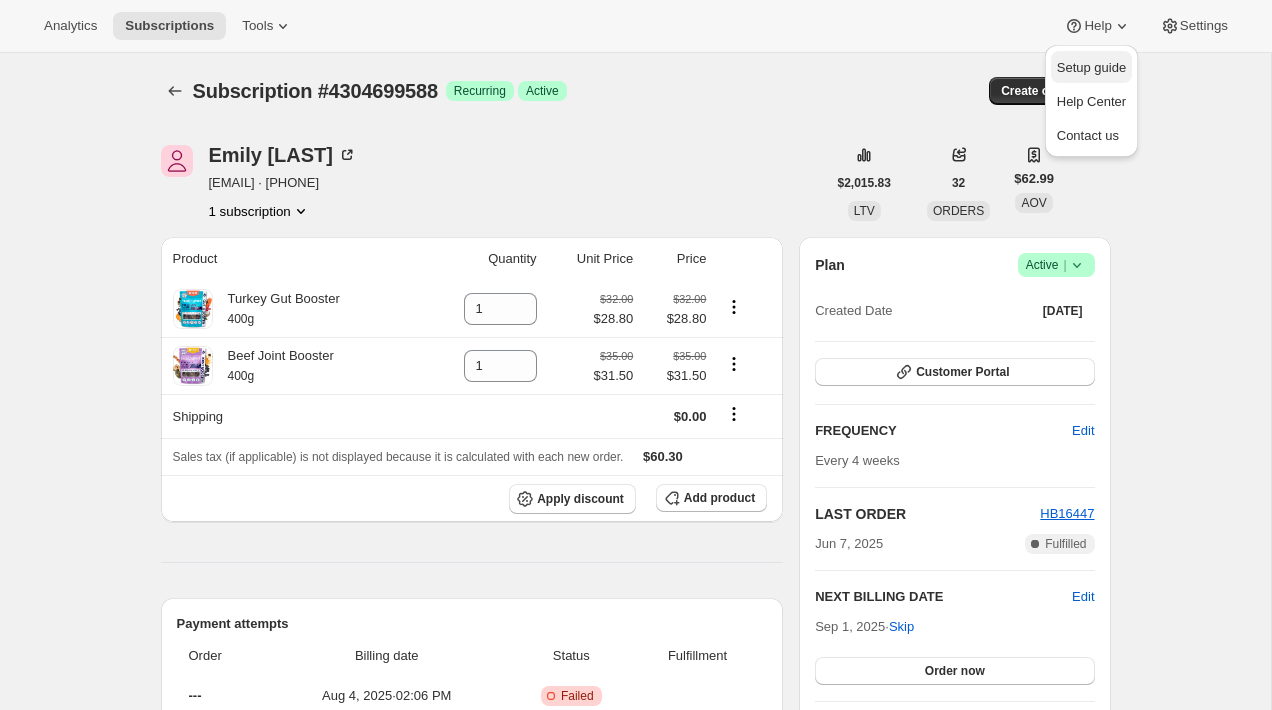 click on "Setup guide" at bounding box center (1091, 67) 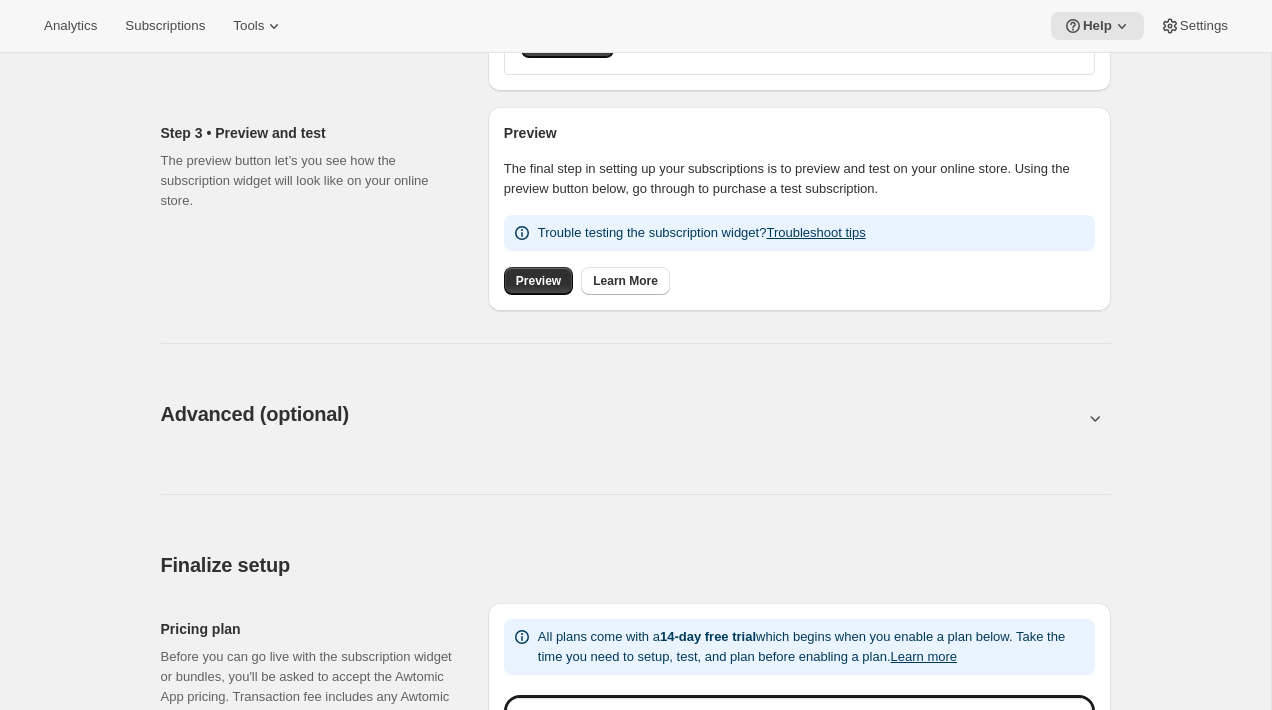 click at bounding box center (636, 418) 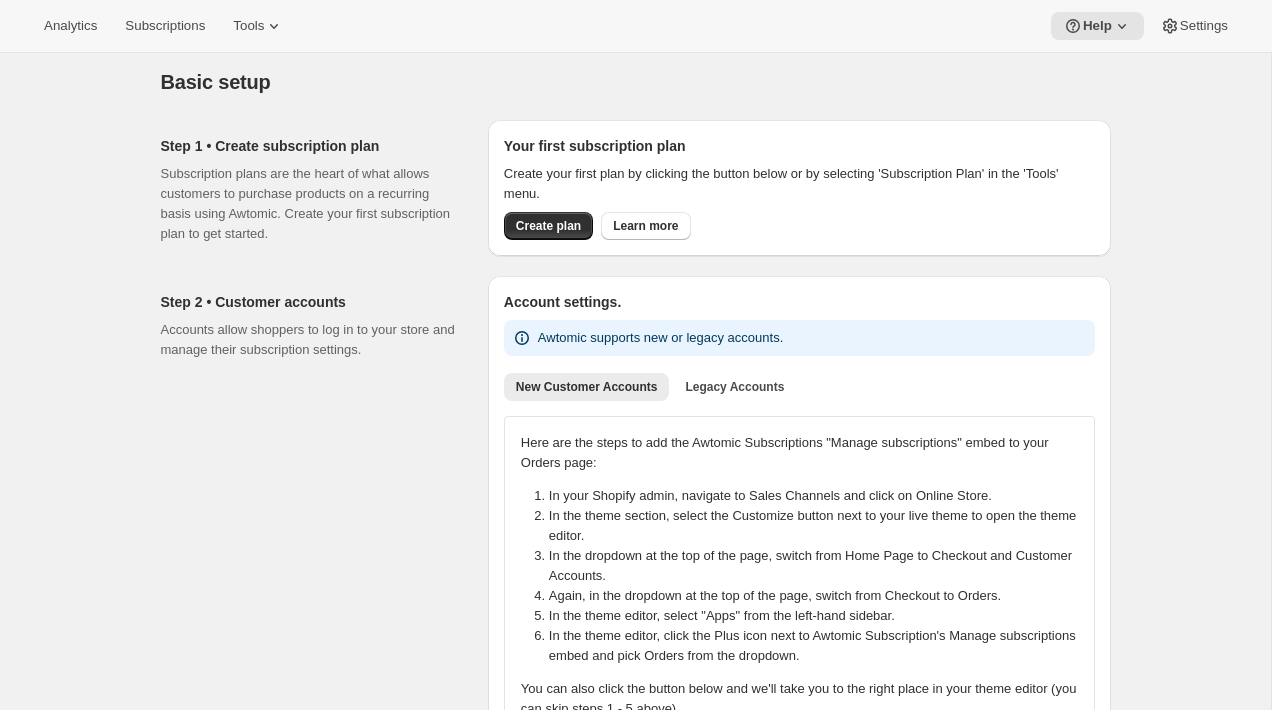 scroll, scrollTop: 35, scrollLeft: 0, axis: vertical 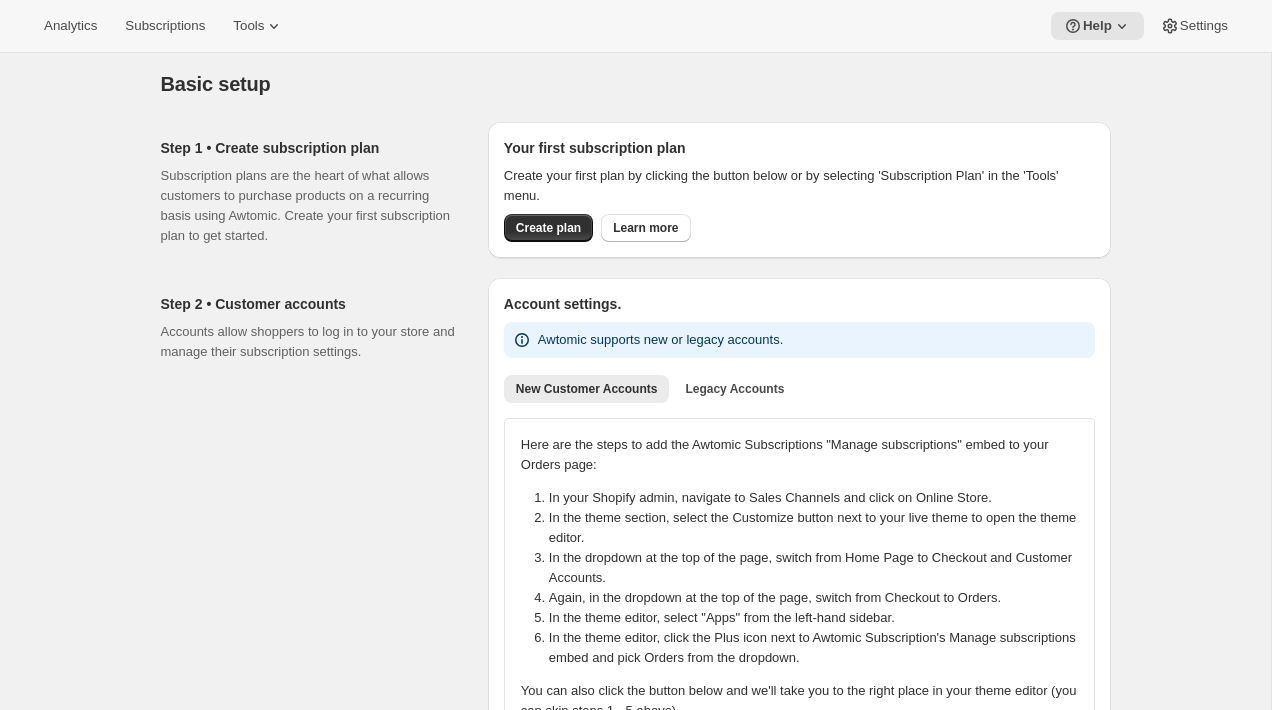 click on "Step 2 • Customer accounts Accounts allow shoppers to log in to your store and manage their subscription settings." at bounding box center (316, 534) 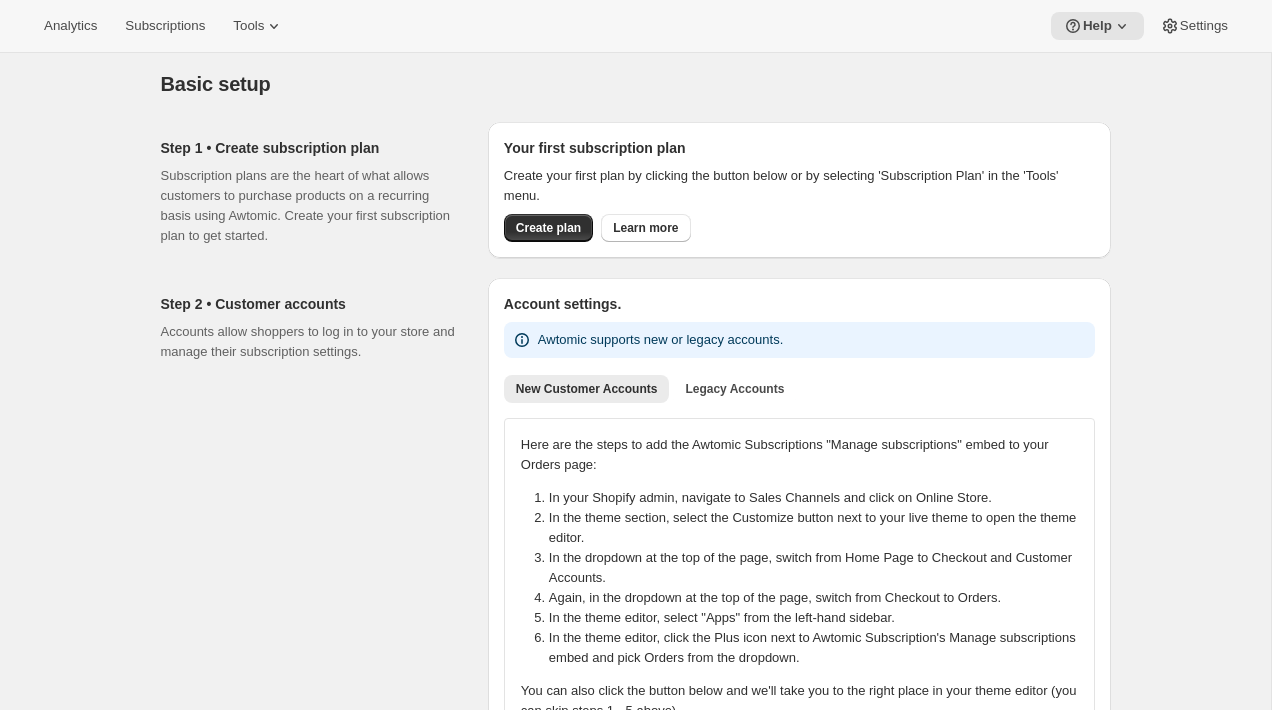 click on "Basic setup. This page is ready Basic setup" at bounding box center (636, 84) 